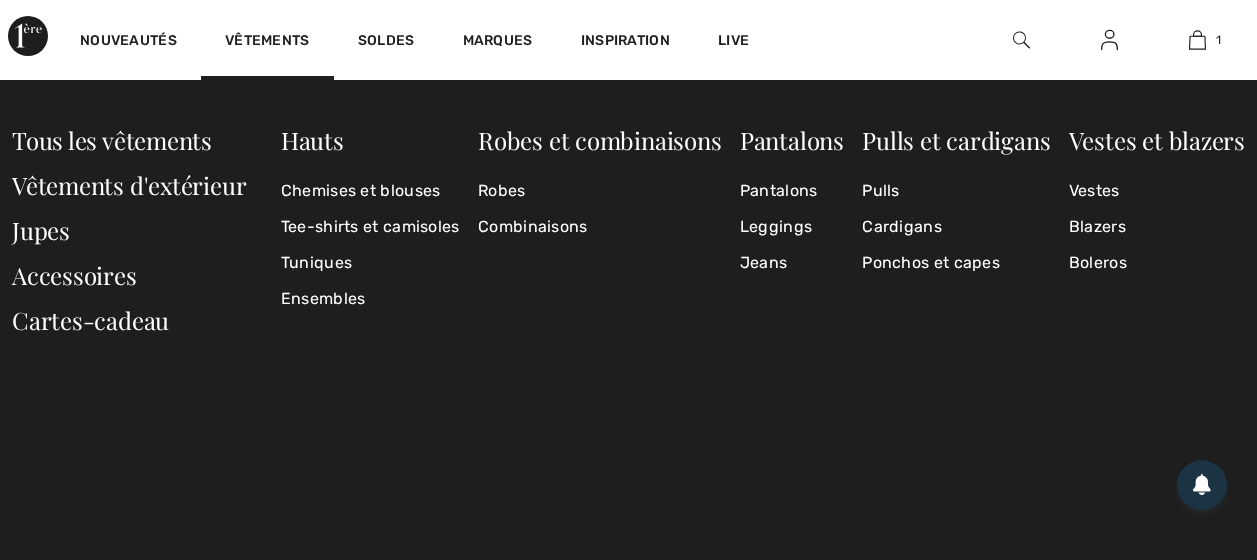 scroll, scrollTop: 8330, scrollLeft: 0, axis: vertical 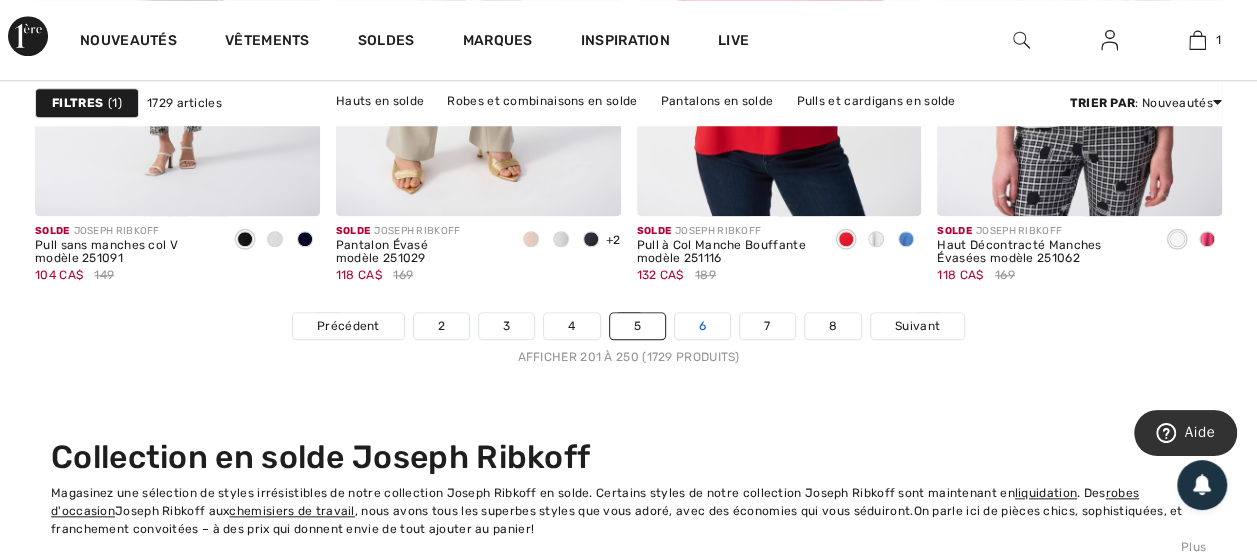 click on "6" at bounding box center [702, 326] 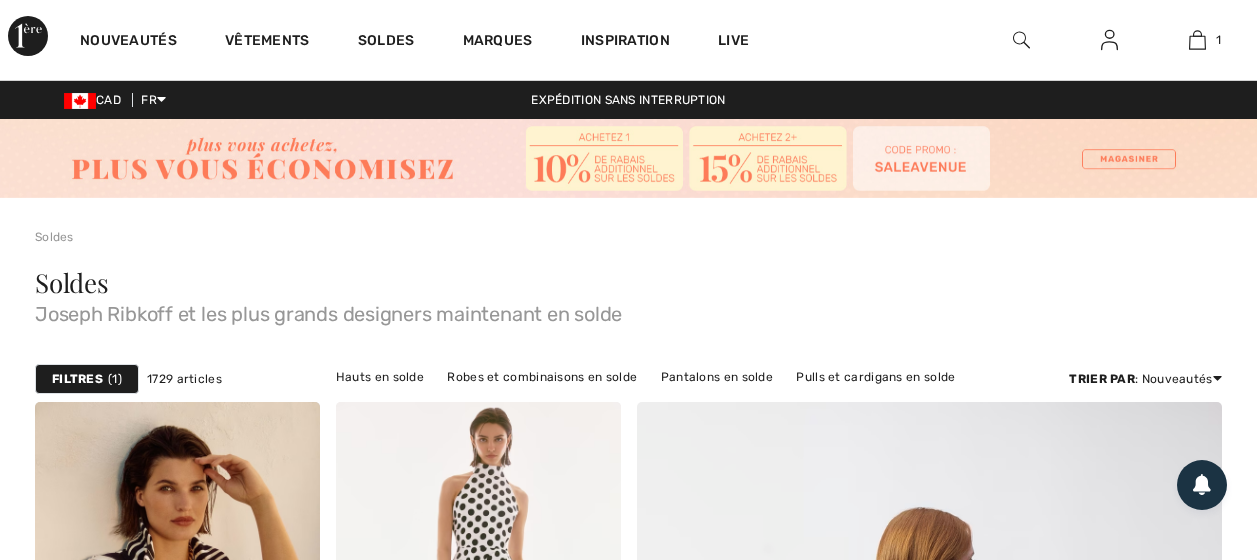 scroll, scrollTop: 980, scrollLeft: 0, axis: vertical 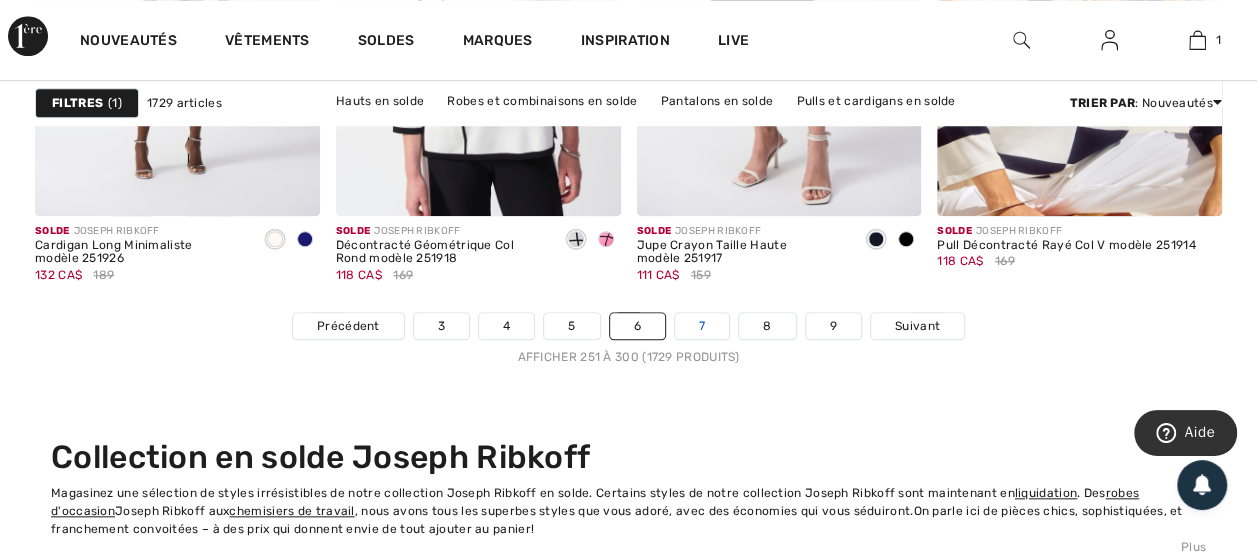 click on "7" at bounding box center (702, 326) 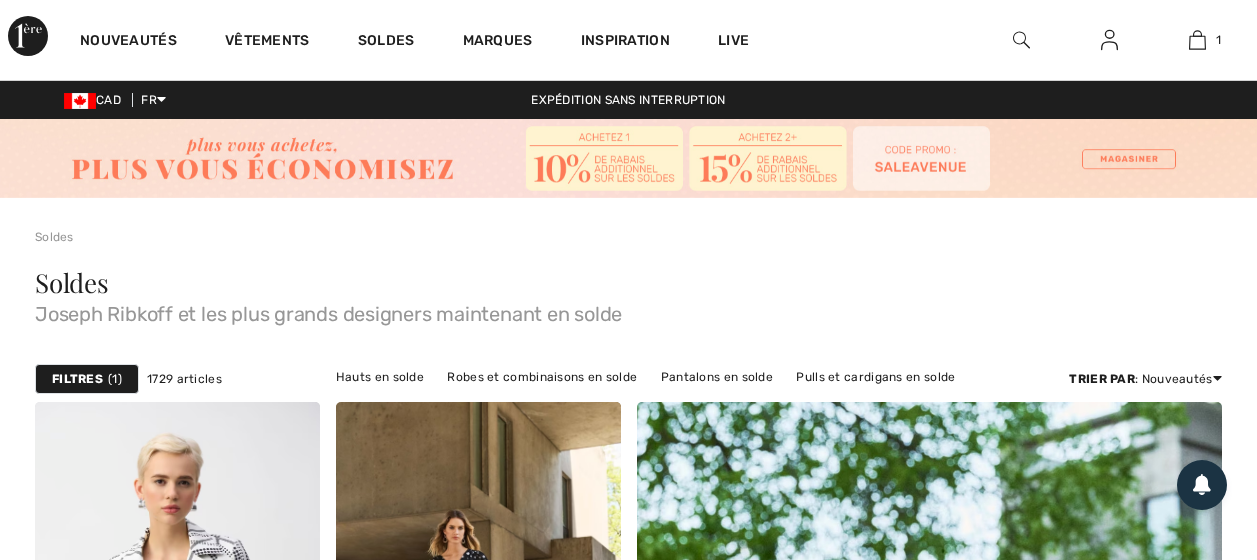 scroll, scrollTop: 978, scrollLeft: 0, axis: vertical 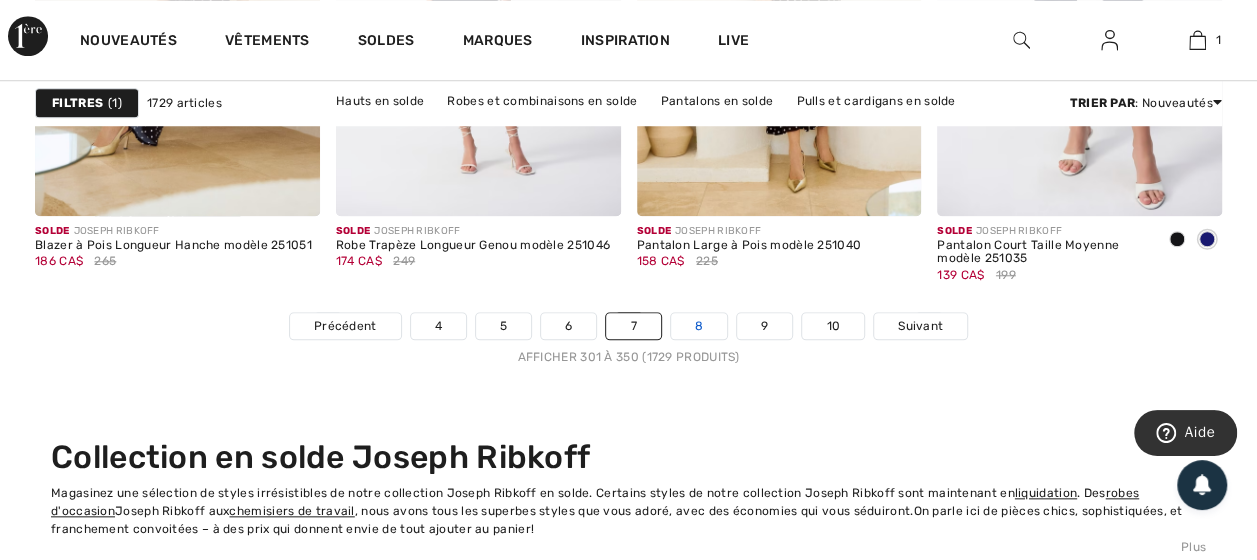 click on "8" at bounding box center [699, 326] 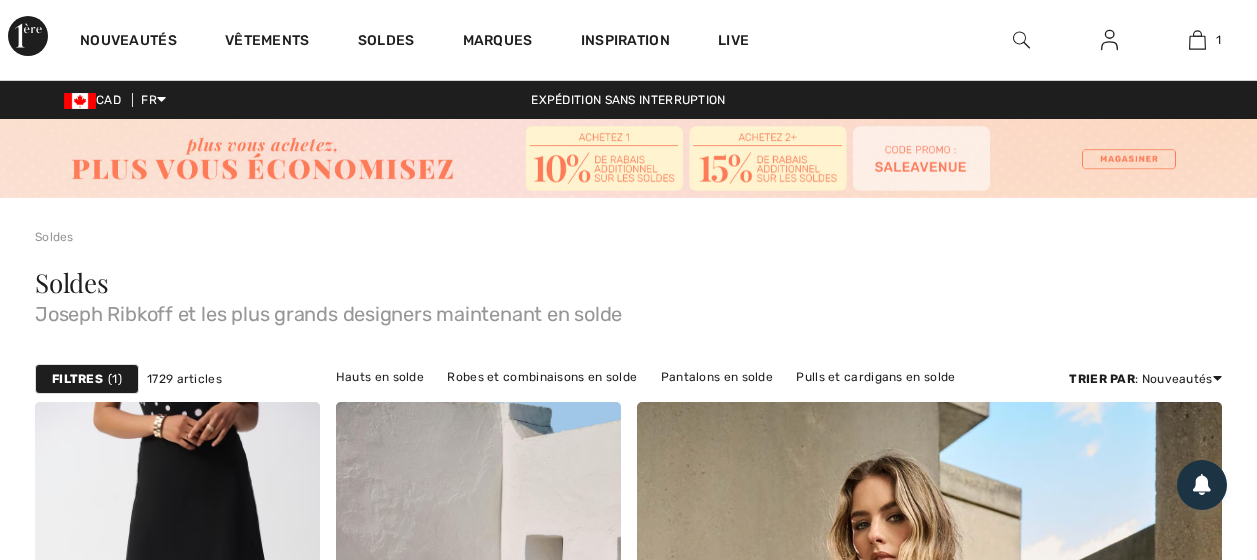 scroll, scrollTop: 980, scrollLeft: 0, axis: vertical 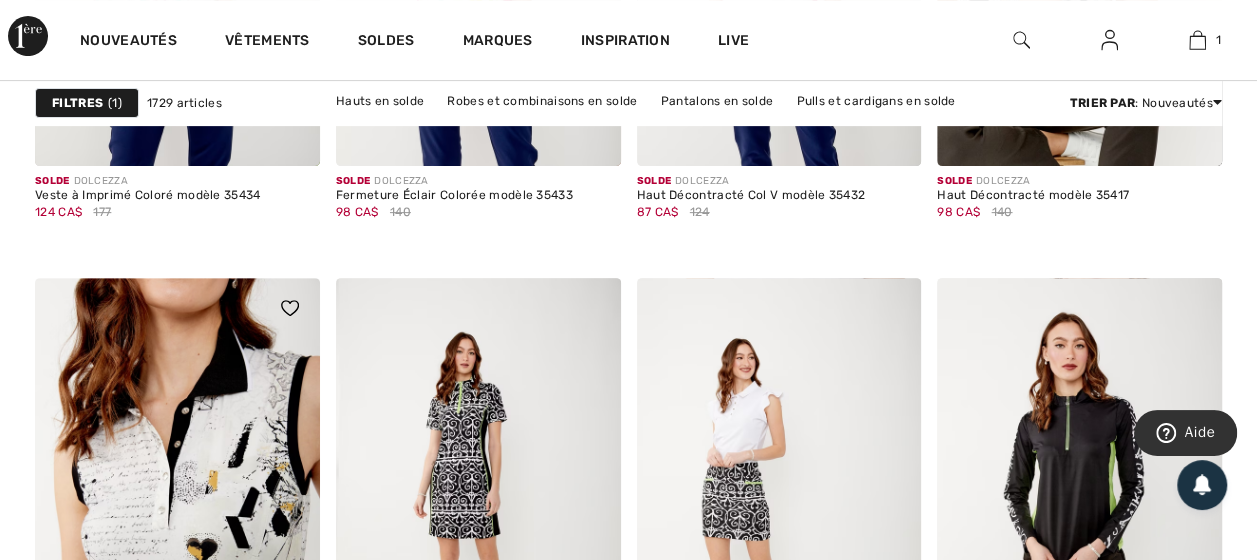 click at bounding box center [177, 491] 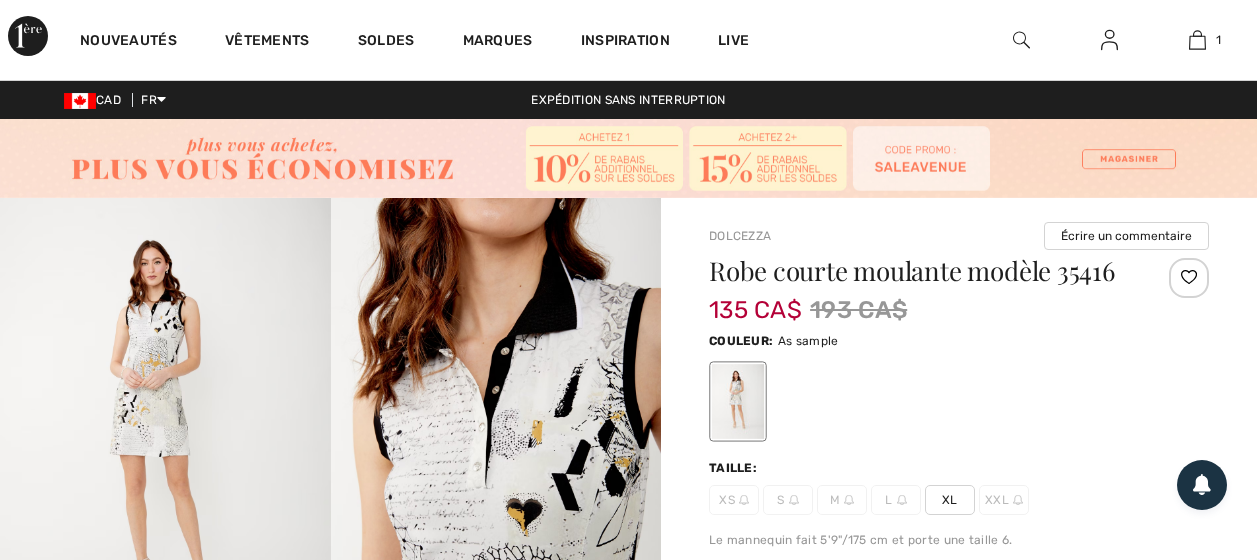 scroll, scrollTop: 0, scrollLeft: 0, axis: both 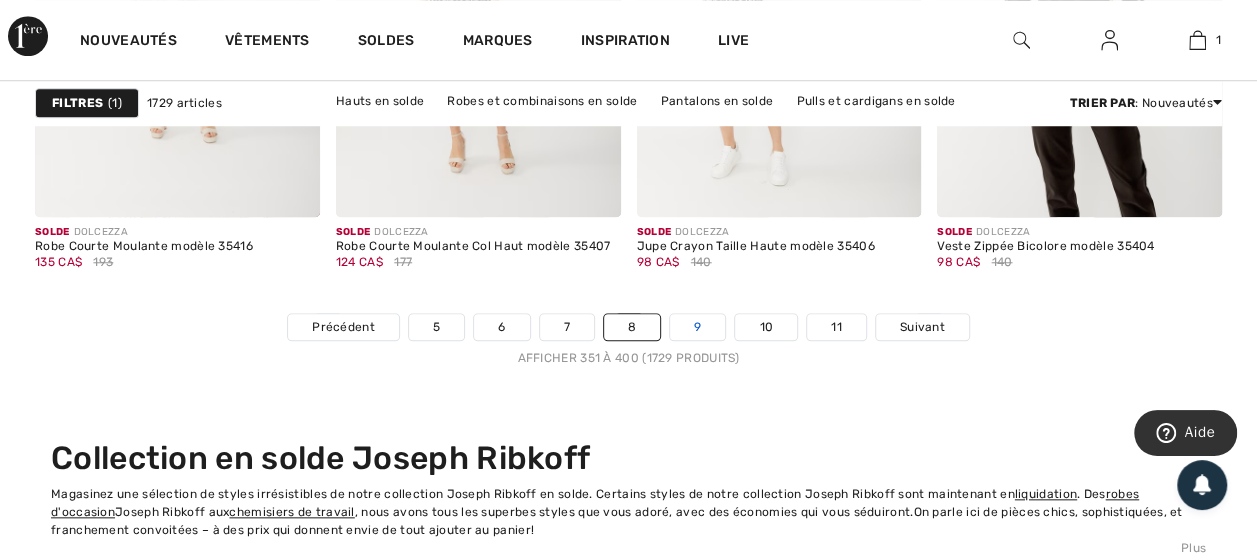 click on "9" at bounding box center [697, 327] 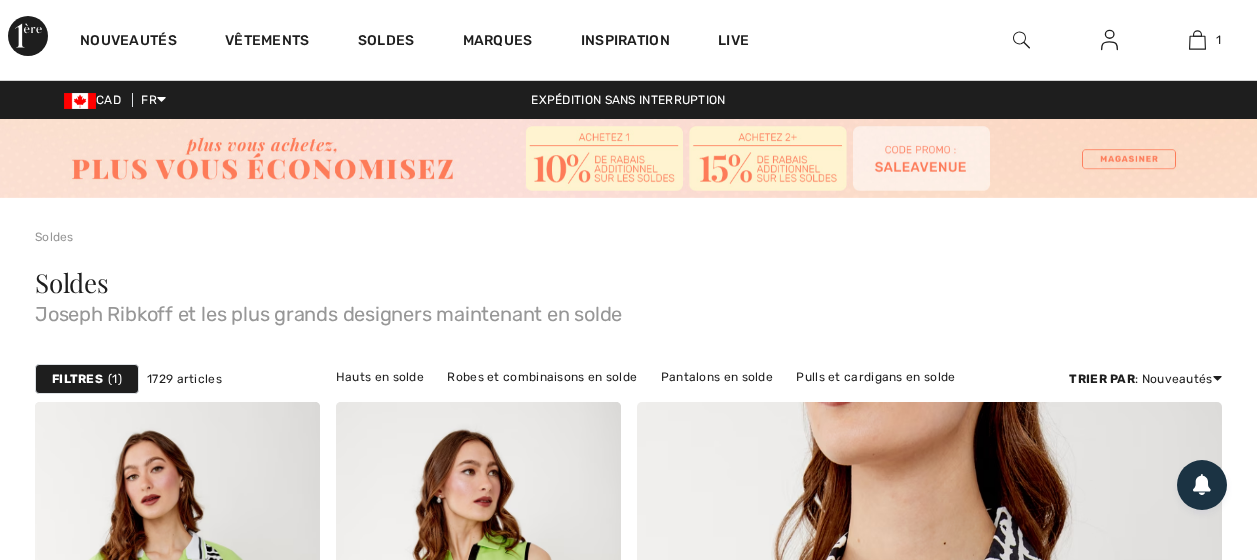 scroll, scrollTop: 980, scrollLeft: 0, axis: vertical 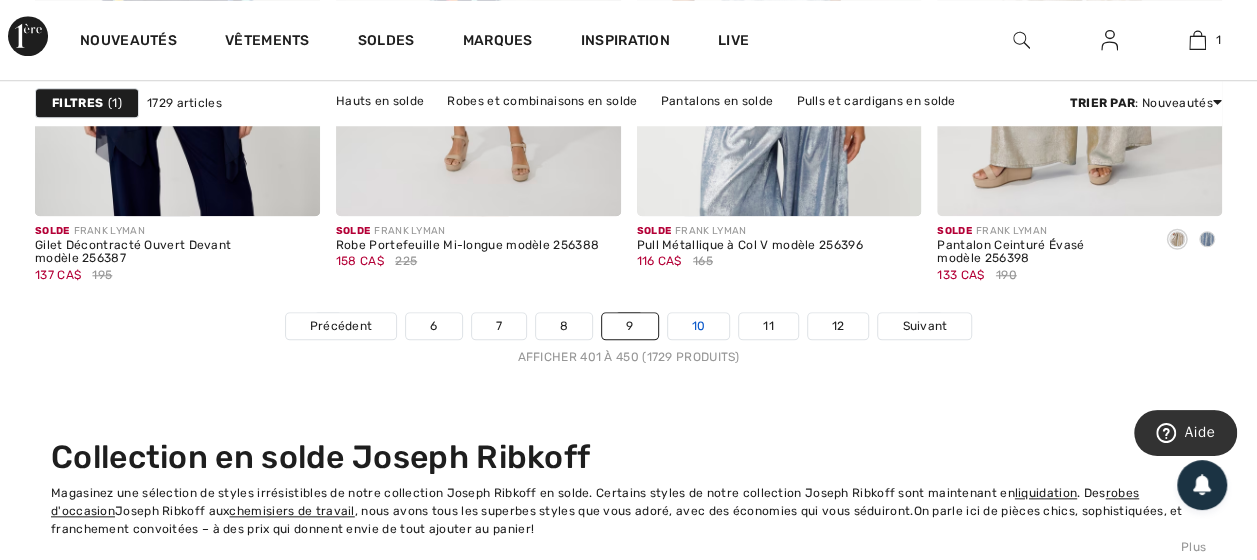 click on "10" at bounding box center [699, 326] 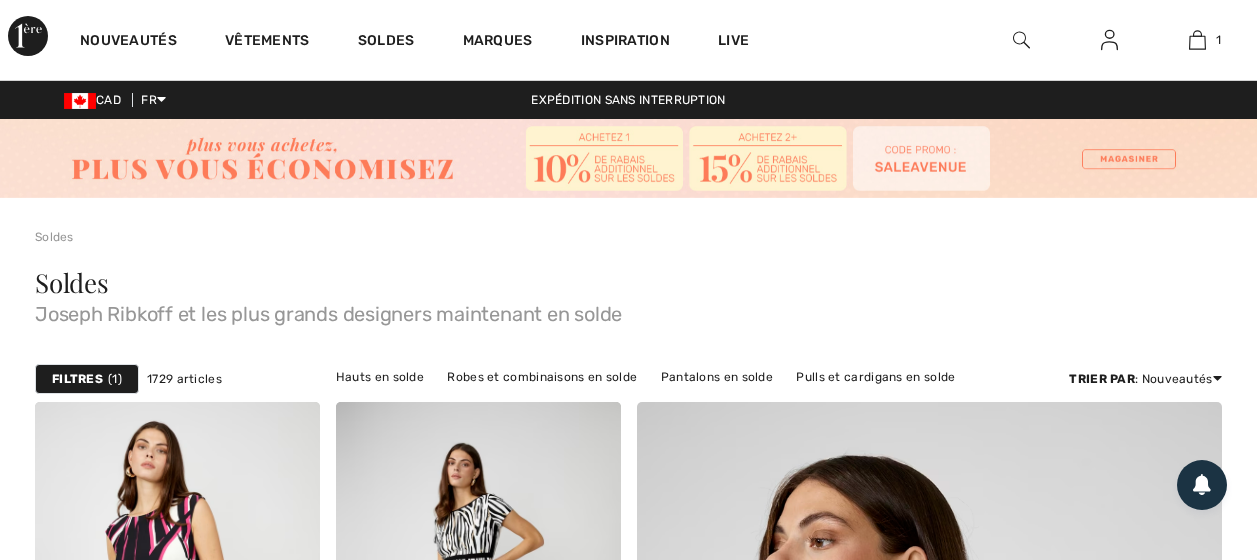 scroll, scrollTop: 490, scrollLeft: 0, axis: vertical 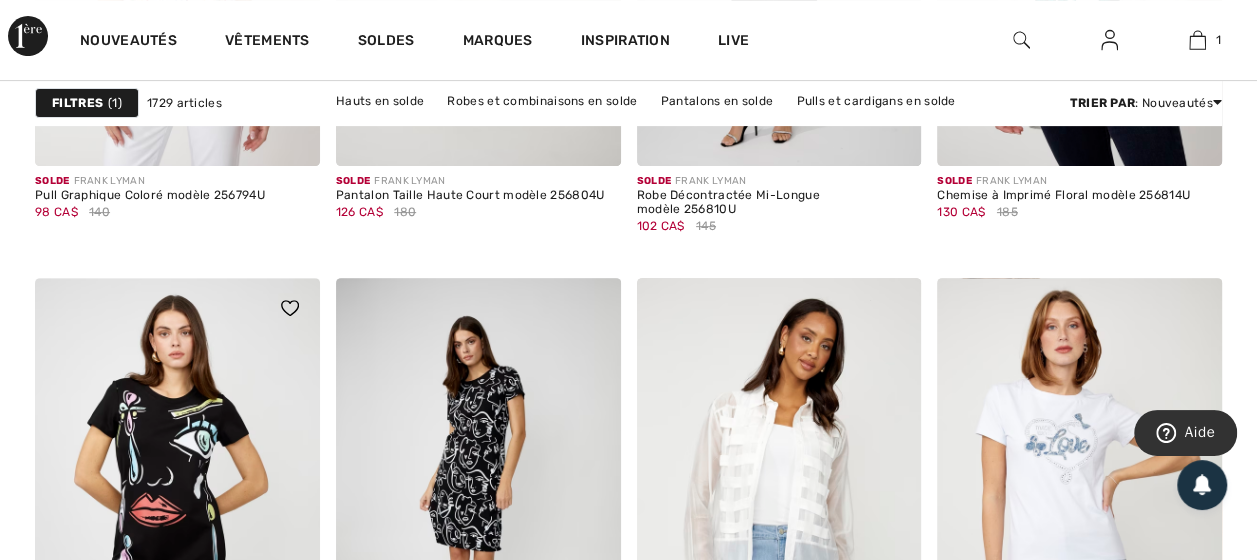 click at bounding box center [177, 491] 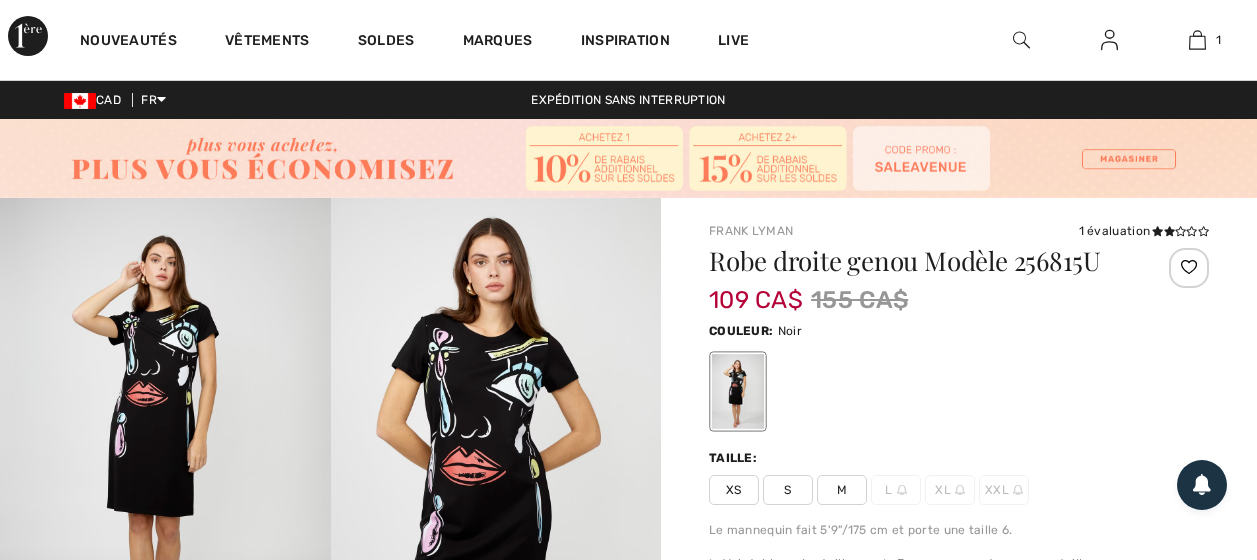 scroll, scrollTop: 0, scrollLeft: 0, axis: both 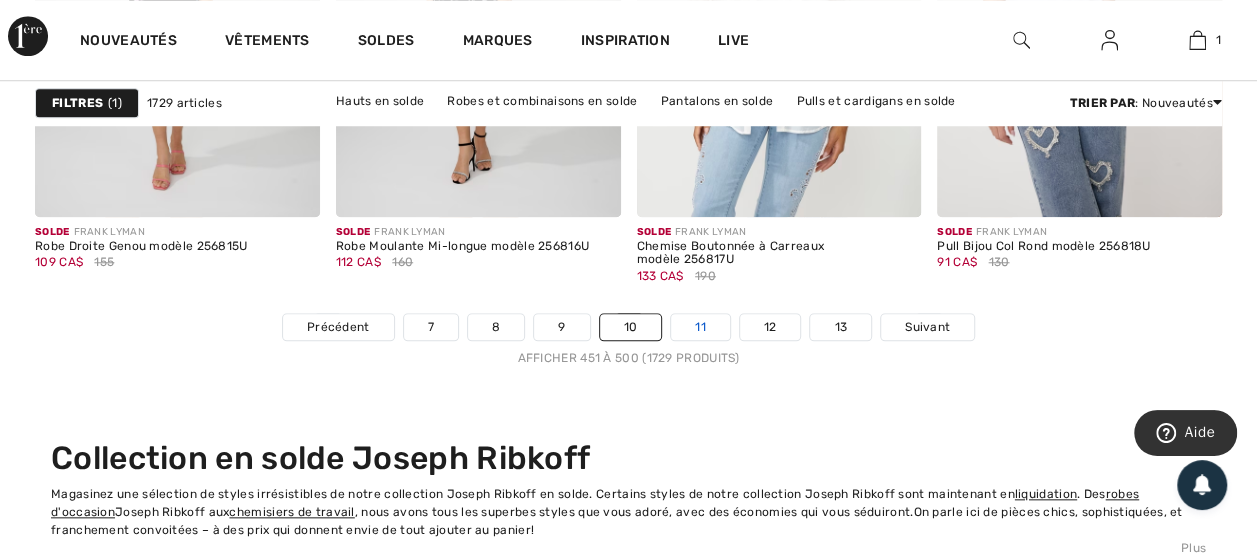 click on "11" at bounding box center [700, 327] 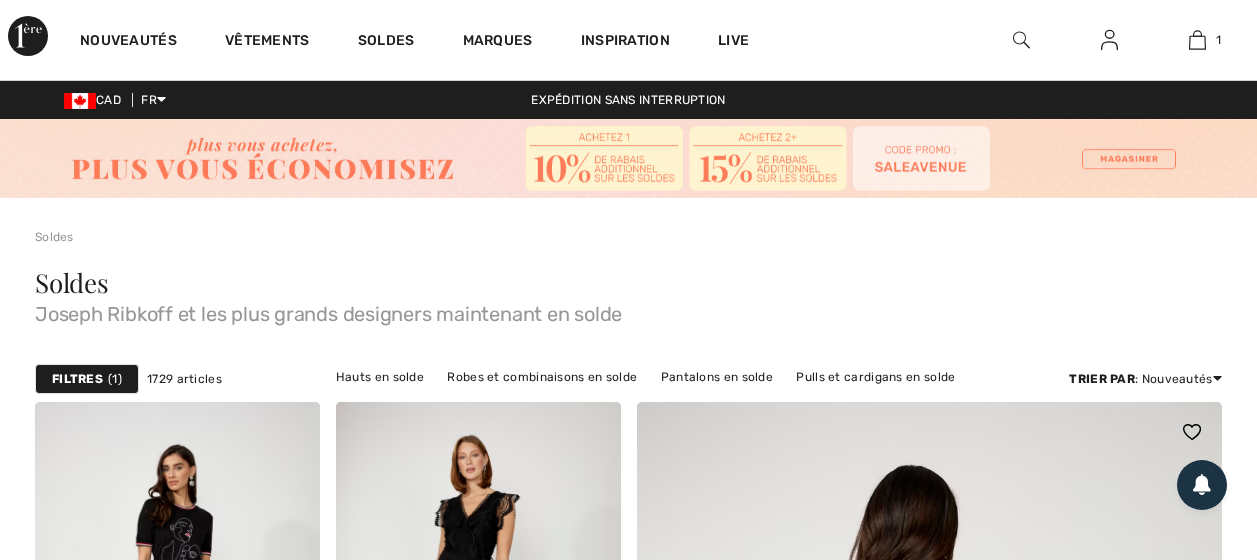 scroll, scrollTop: 980, scrollLeft: 0, axis: vertical 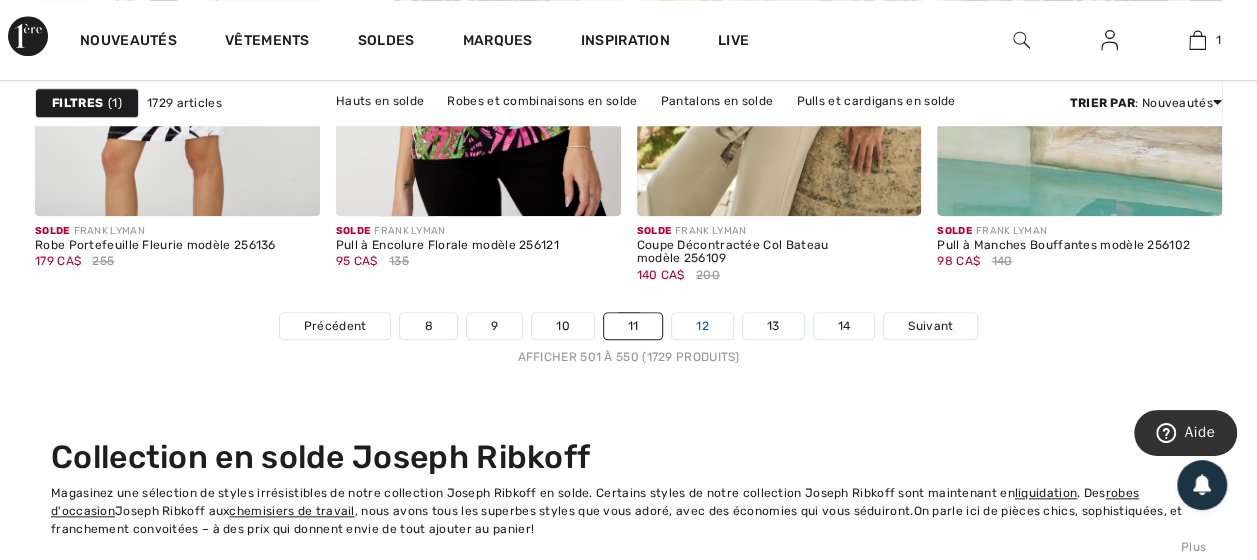 click on "12" at bounding box center (702, 326) 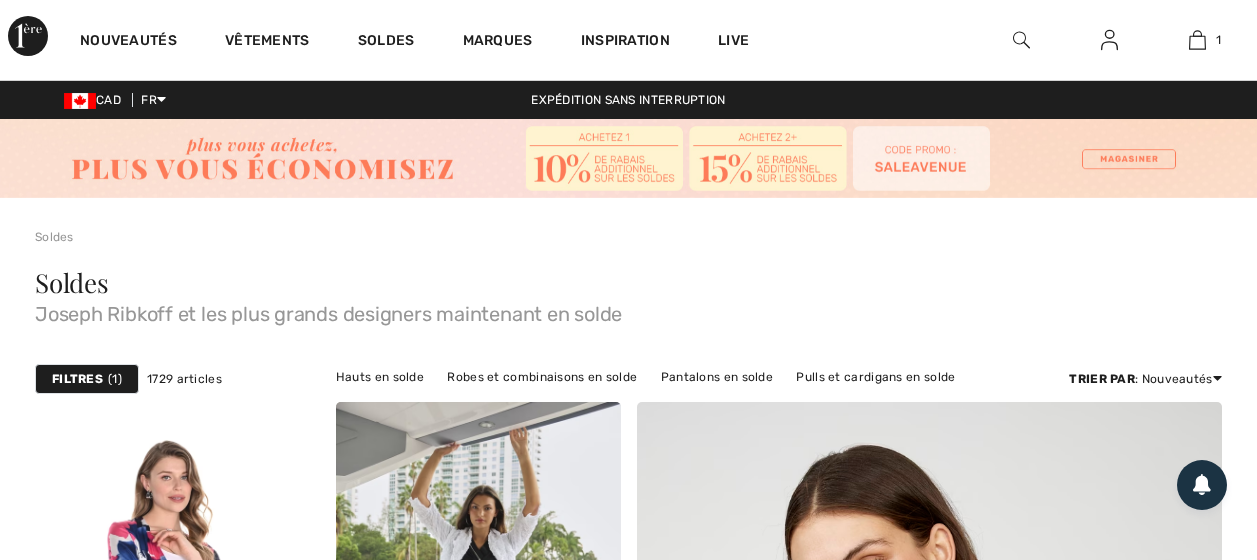 scroll, scrollTop: 1470, scrollLeft: 0, axis: vertical 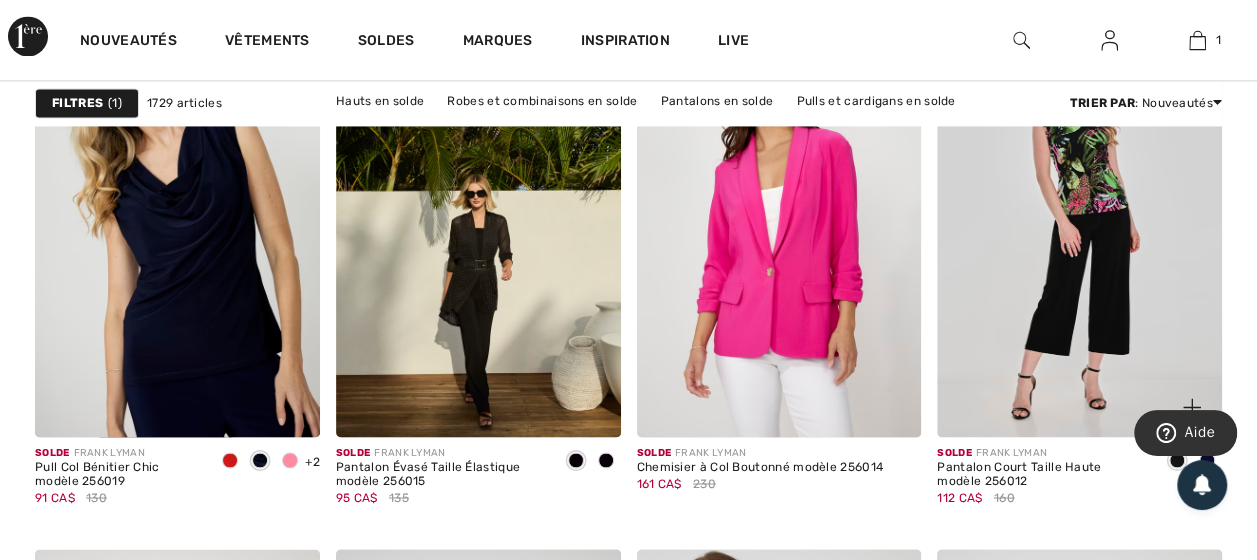 click at bounding box center (1079, 223) 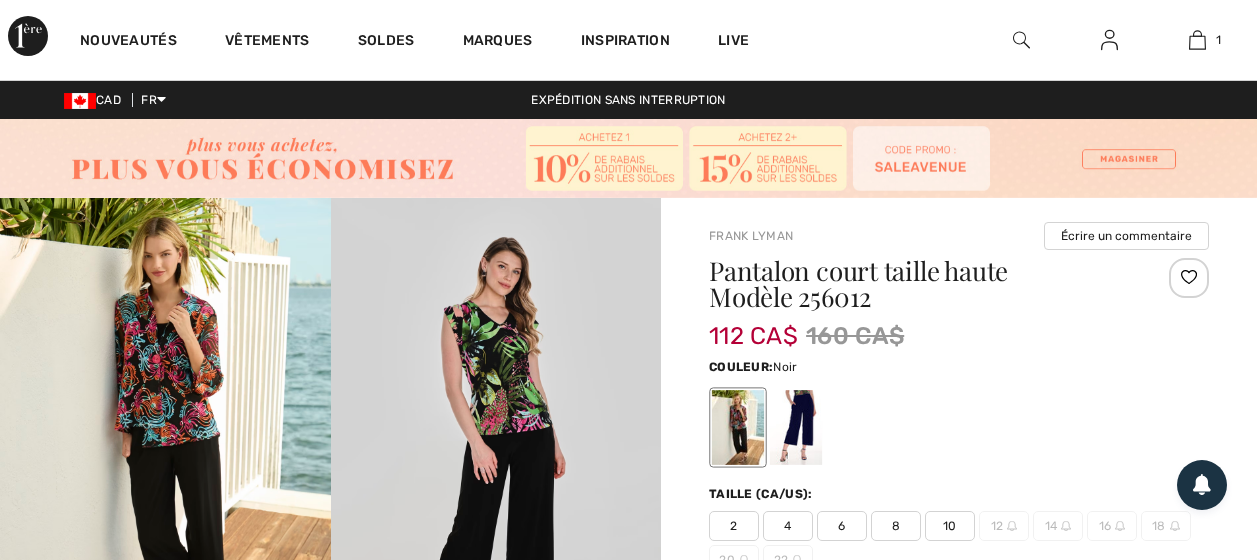 scroll, scrollTop: 0, scrollLeft: 0, axis: both 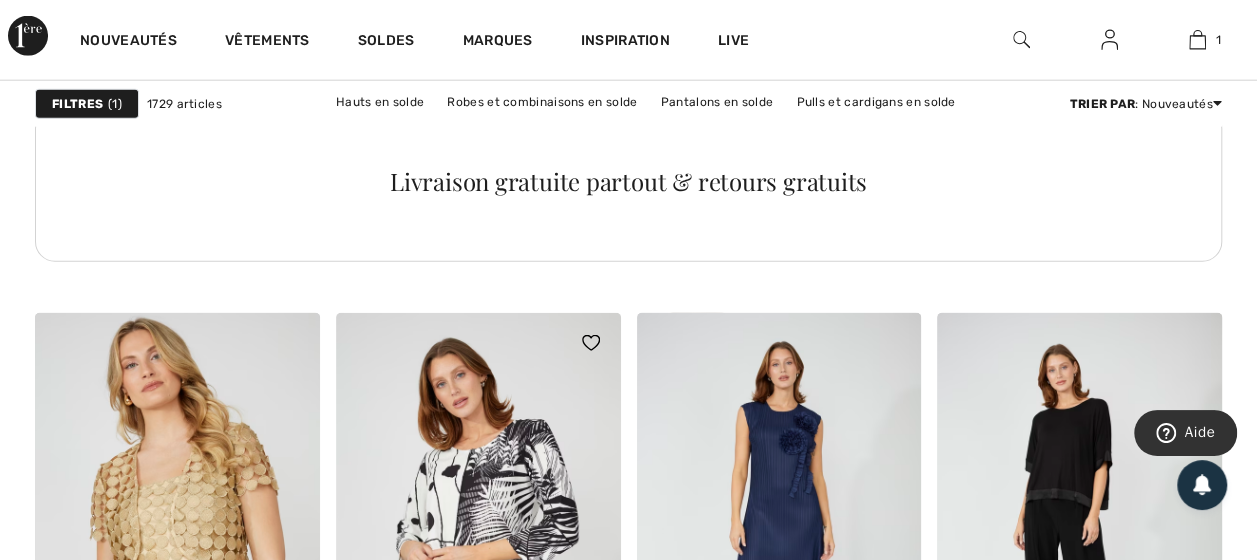 click at bounding box center [478, 526] 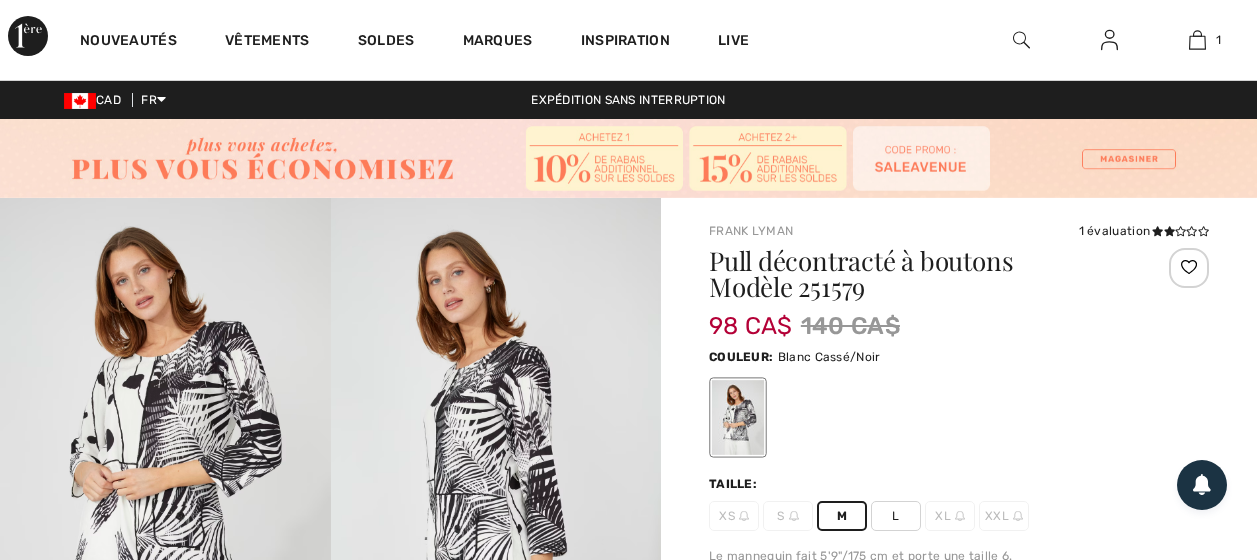 scroll, scrollTop: 0, scrollLeft: 0, axis: both 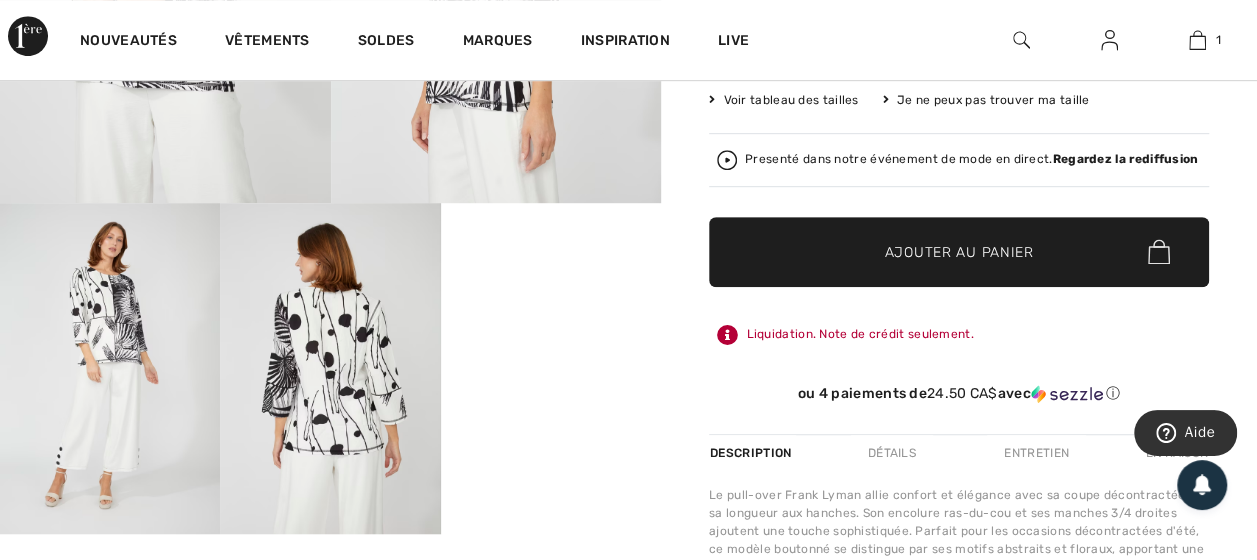 click on "Ajouter au panier" at bounding box center (959, 251) 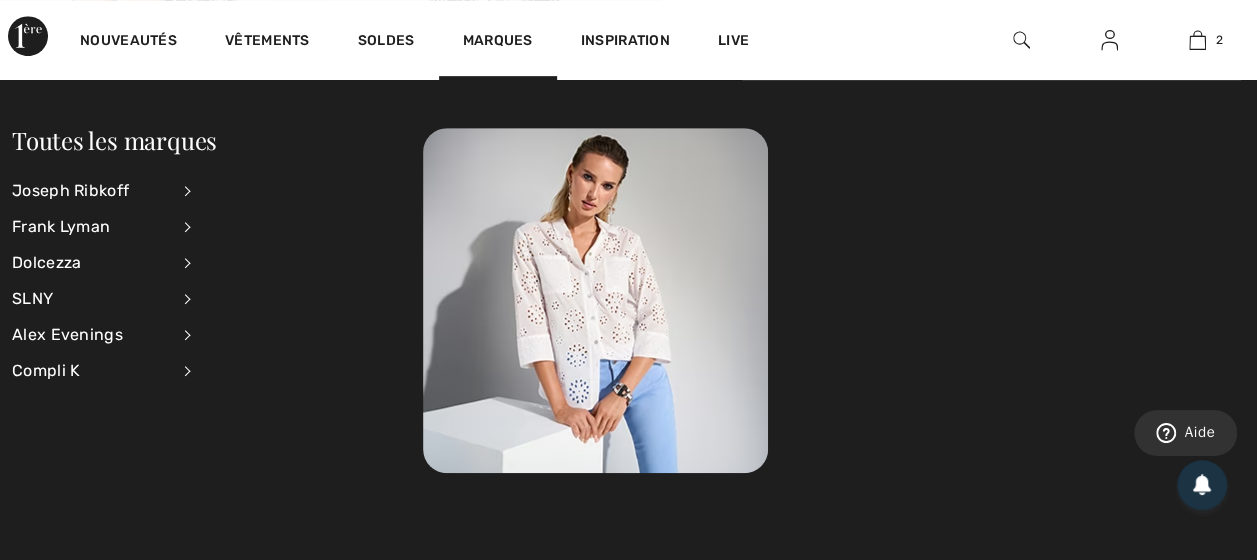 scroll, scrollTop: 61, scrollLeft: 0, axis: vertical 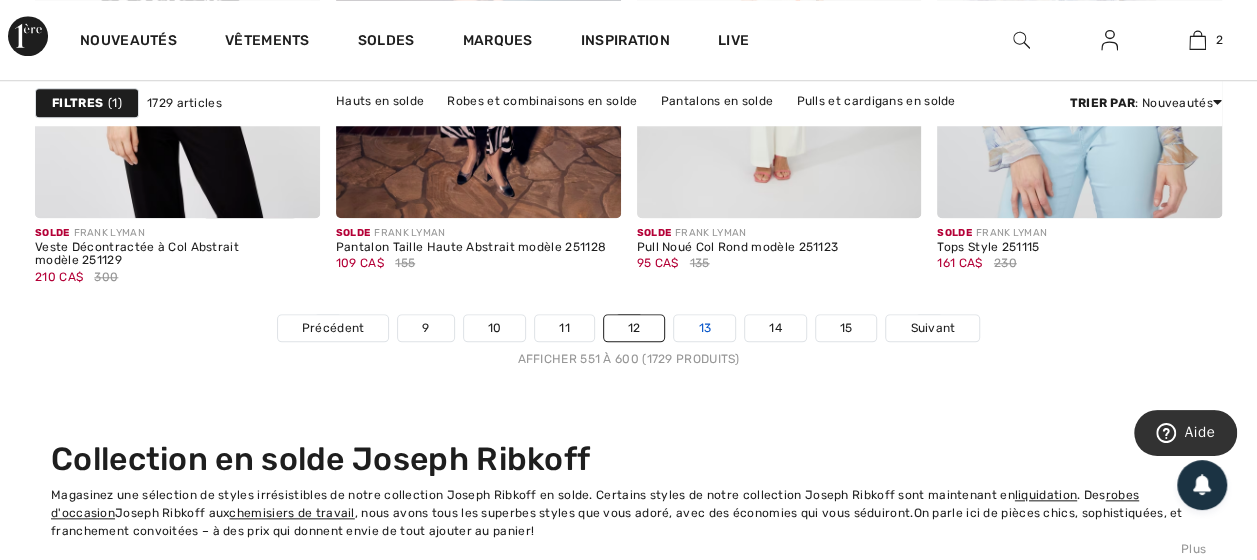 click on "13" at bounding box center [704, 328] 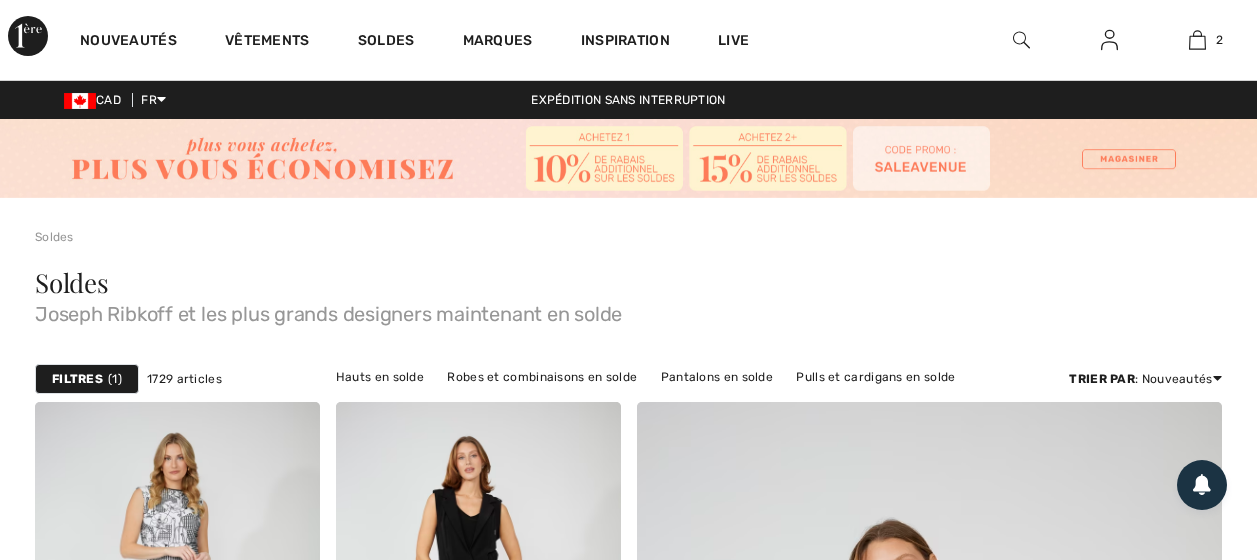scroll, scrollTop: 490, scrollLeft: 0, axis: vertical 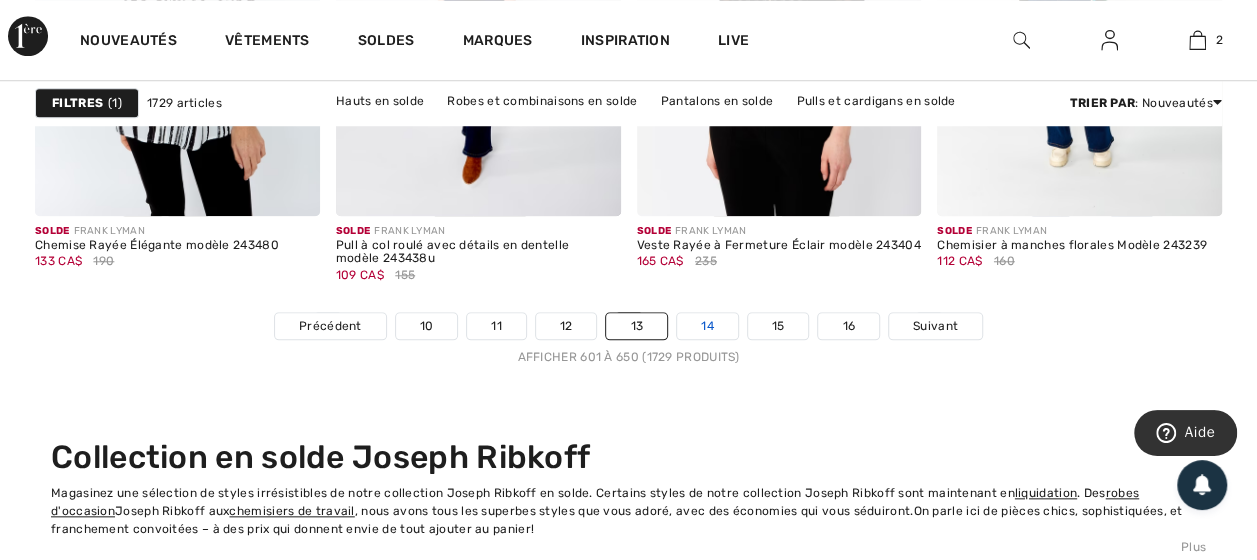 click on "14" at bounding box center [707, 326] 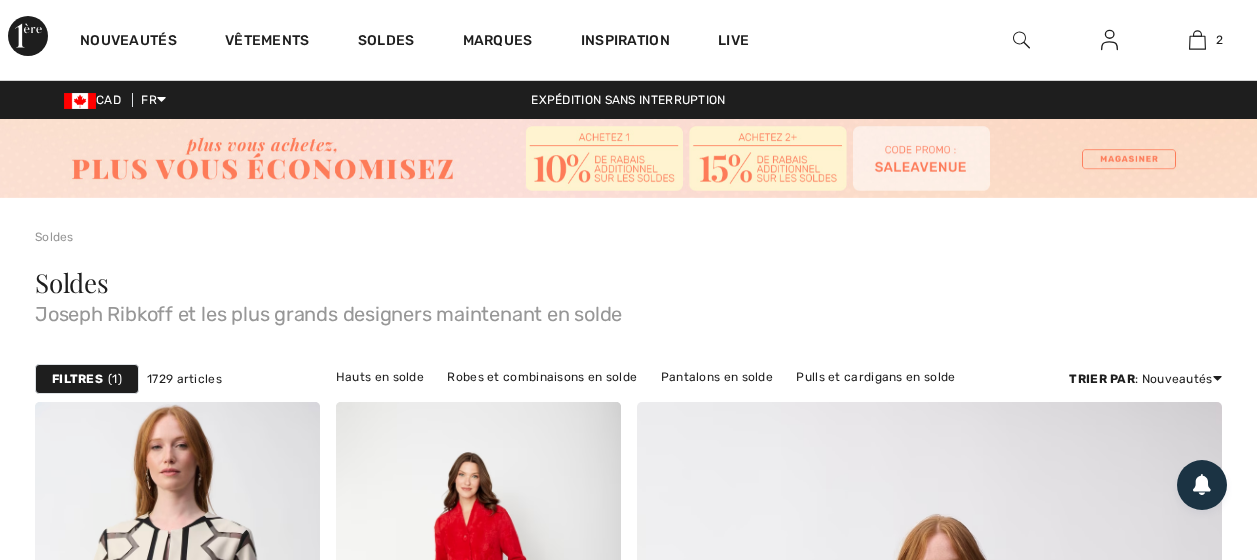 scroll, scrollTop: 490, scrollLeft: 0, axis: vertical 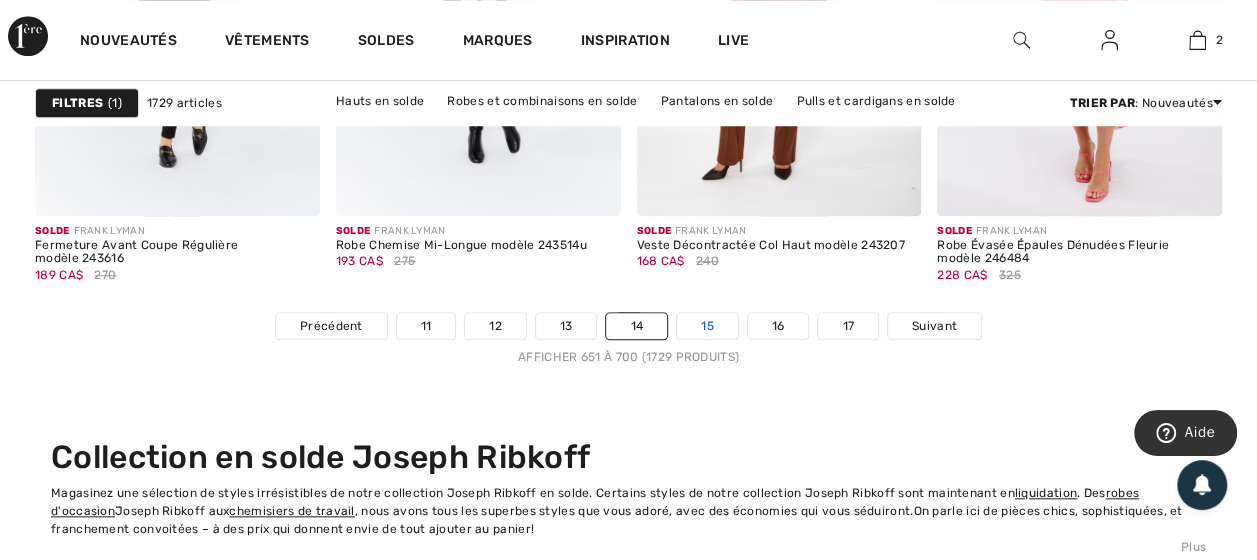 click on "15" at bounding box center (707, 326) 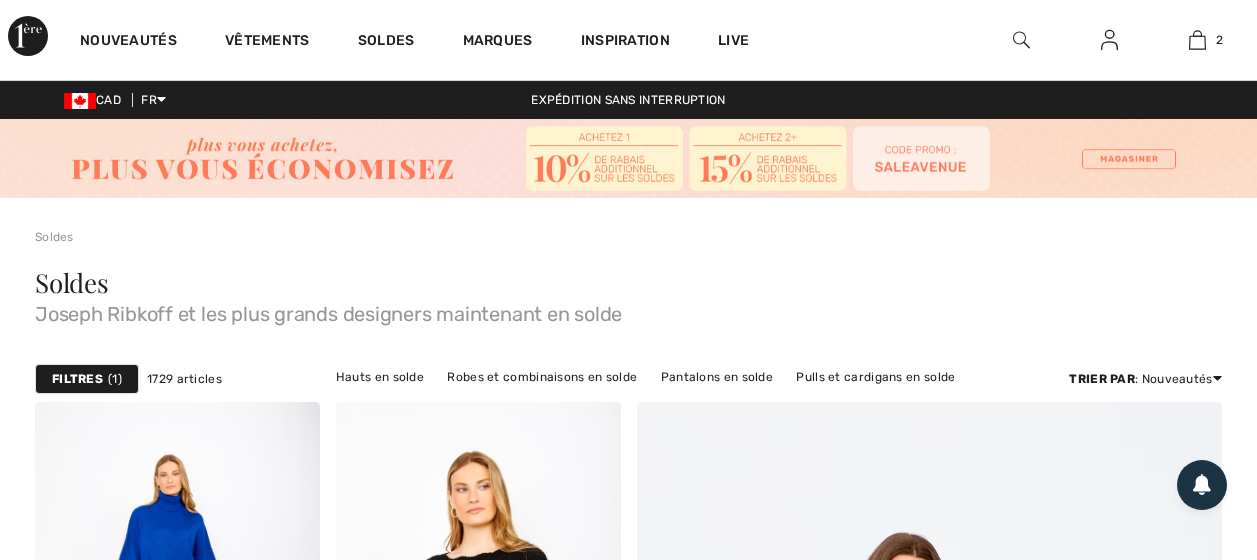 scroll, scrollTop: 980, scrollLeft: 0, axis: vertical 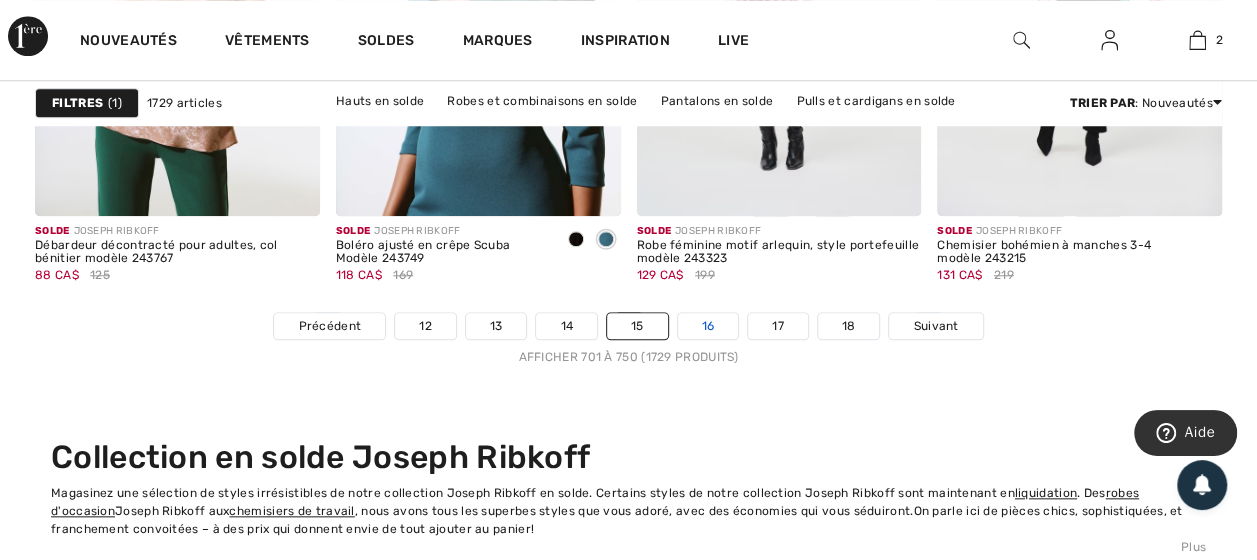 click on "16" at bounding box center (708, 326) 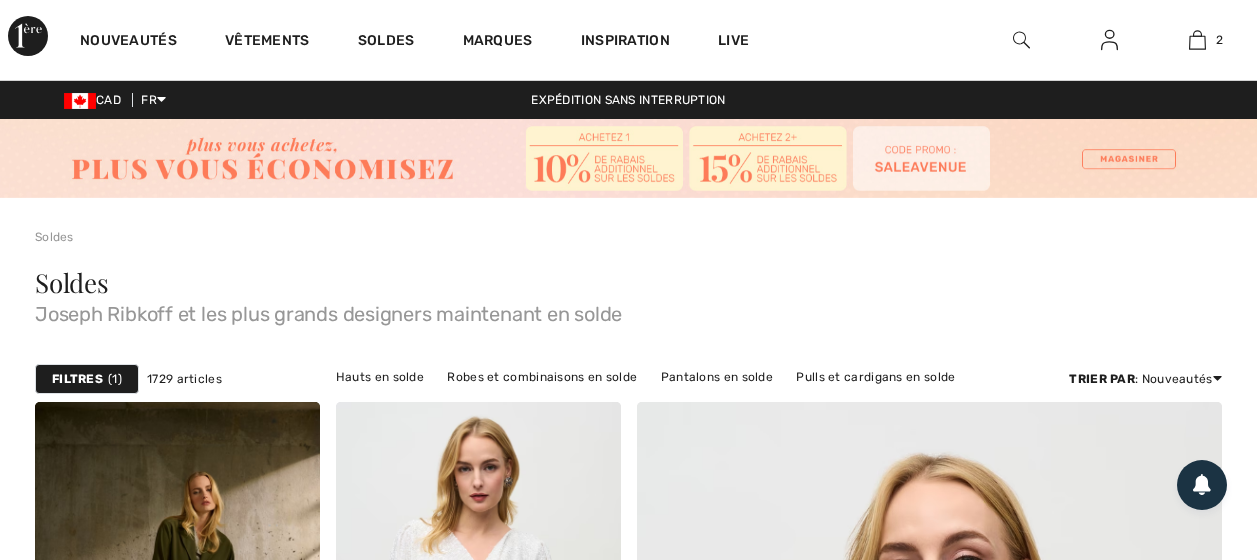 scroll, scrollTop: 0, scrollLeft: 0, axis: both 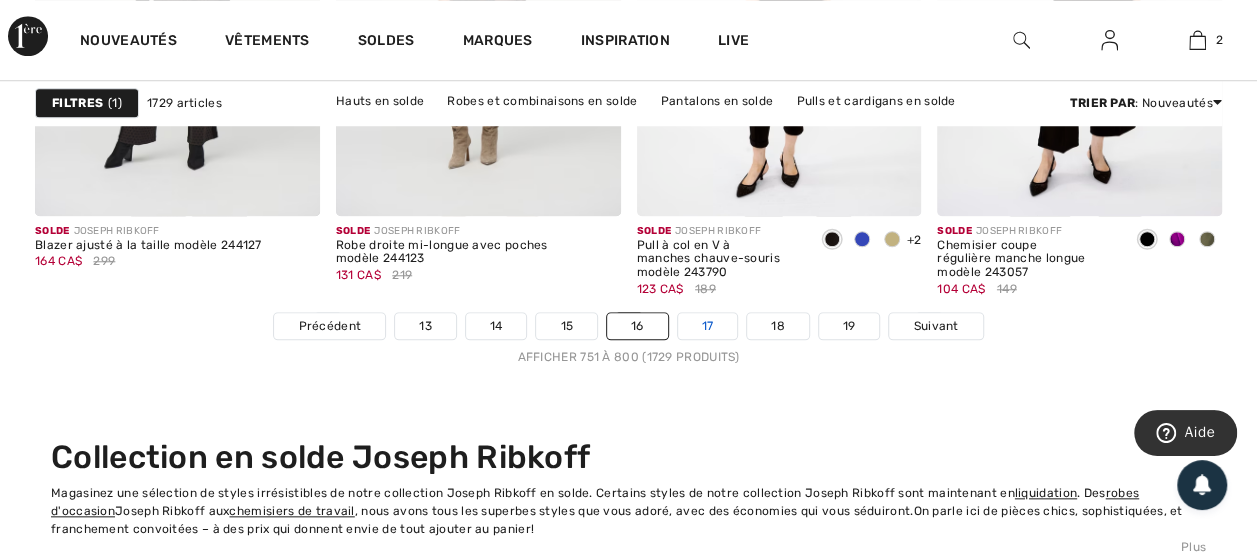 click on "17" at bounding box center [708, 326] 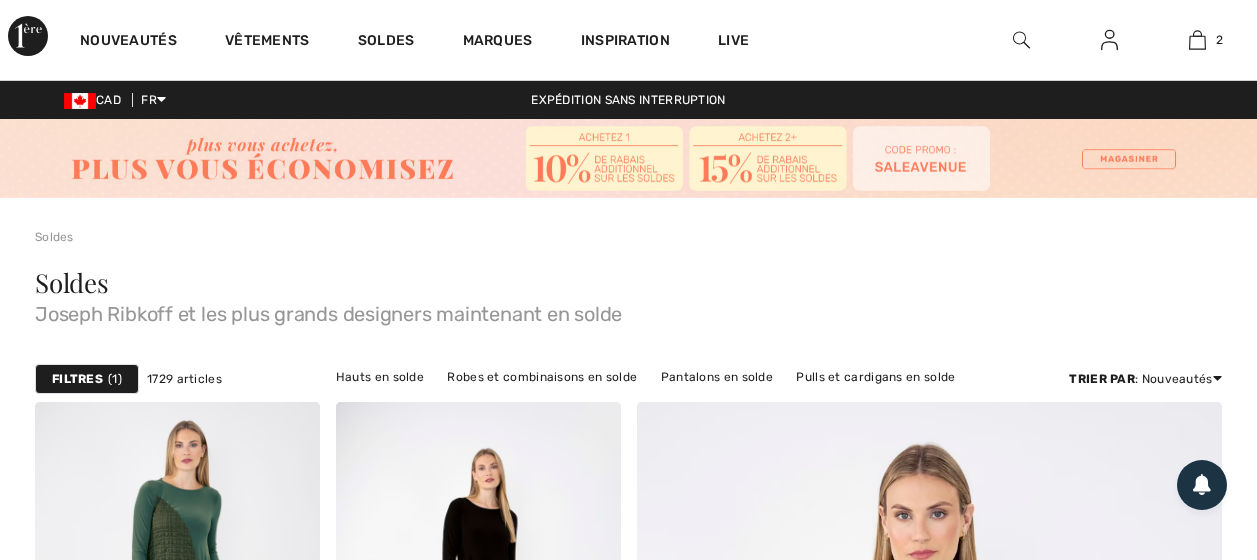 scroll, scrollTop: 1470, scrollLeft: 0, axis: vertical 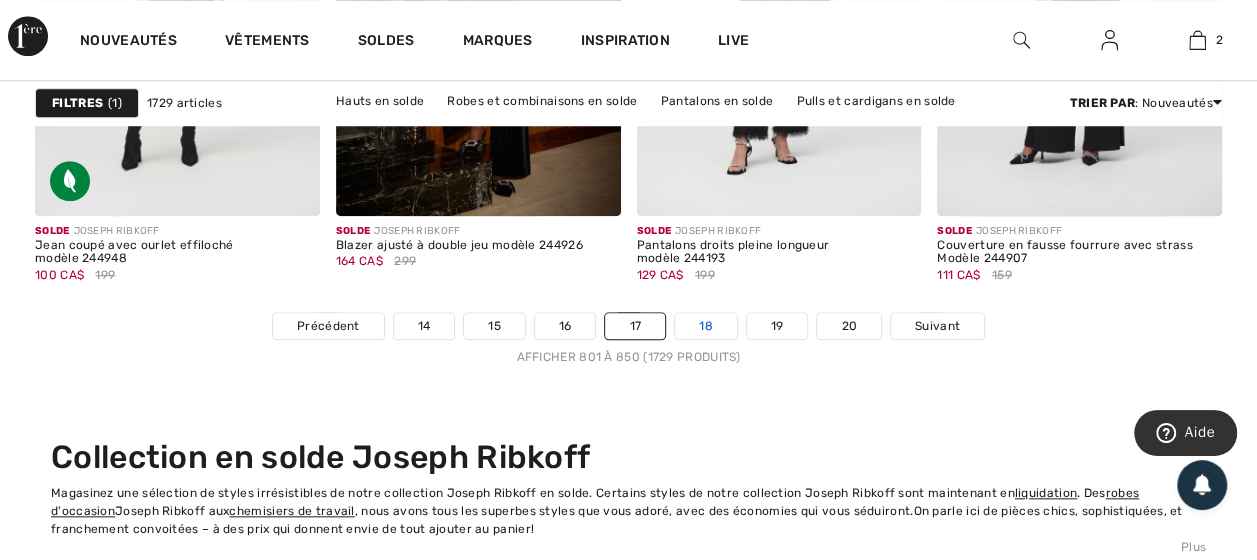 click on "18" at bounding box center (706, 326) 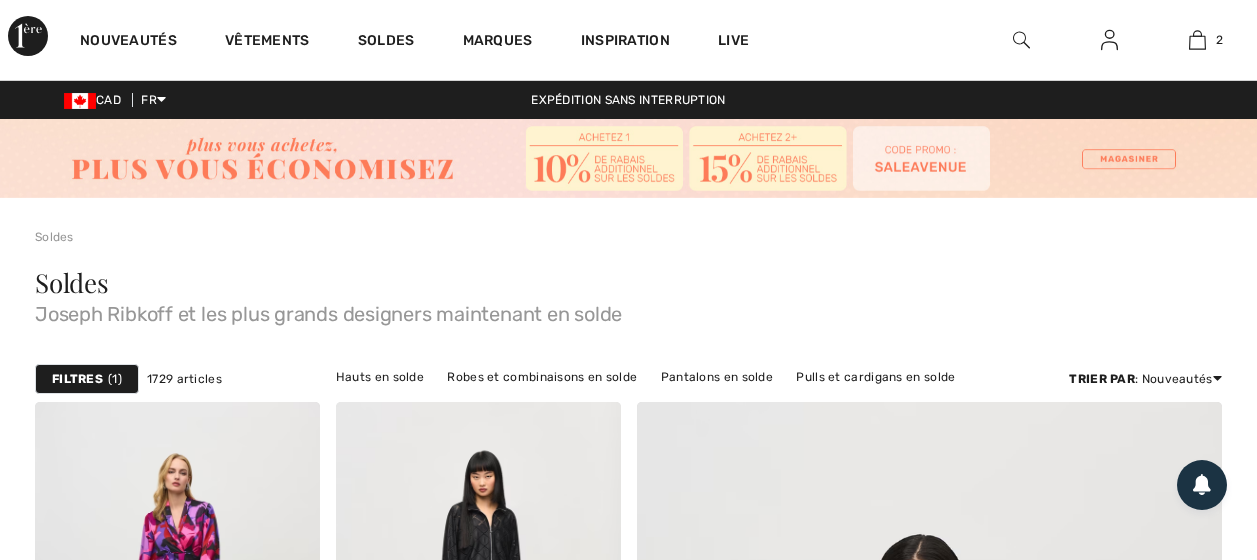 scroll, scrollTop: 490, scrollLeft: 0, axis: vertical 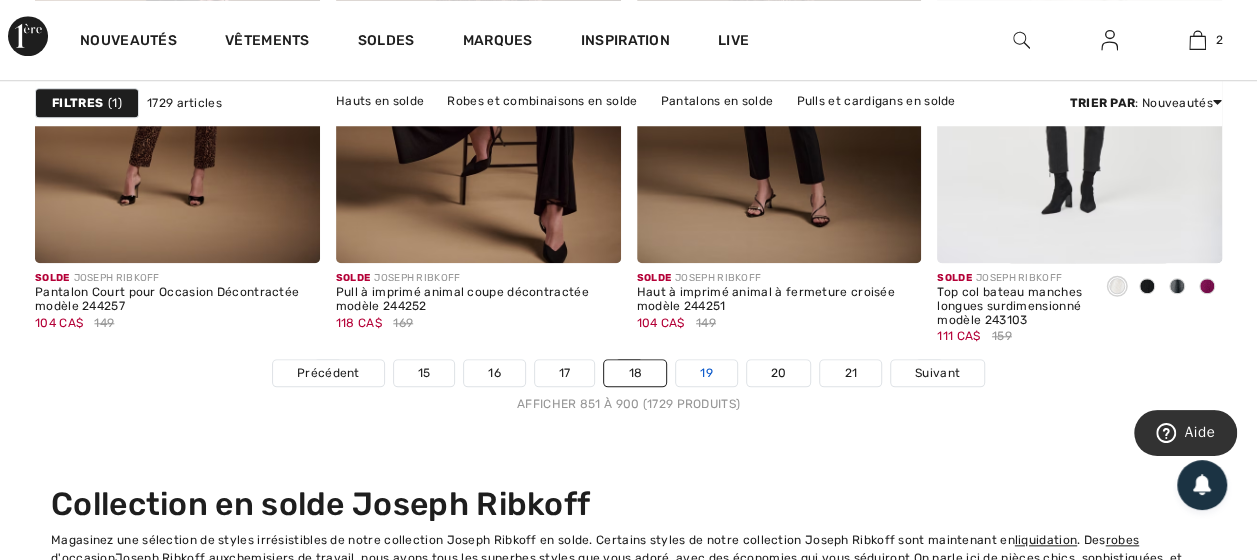 click on "19" at bounding box center [706, 373] 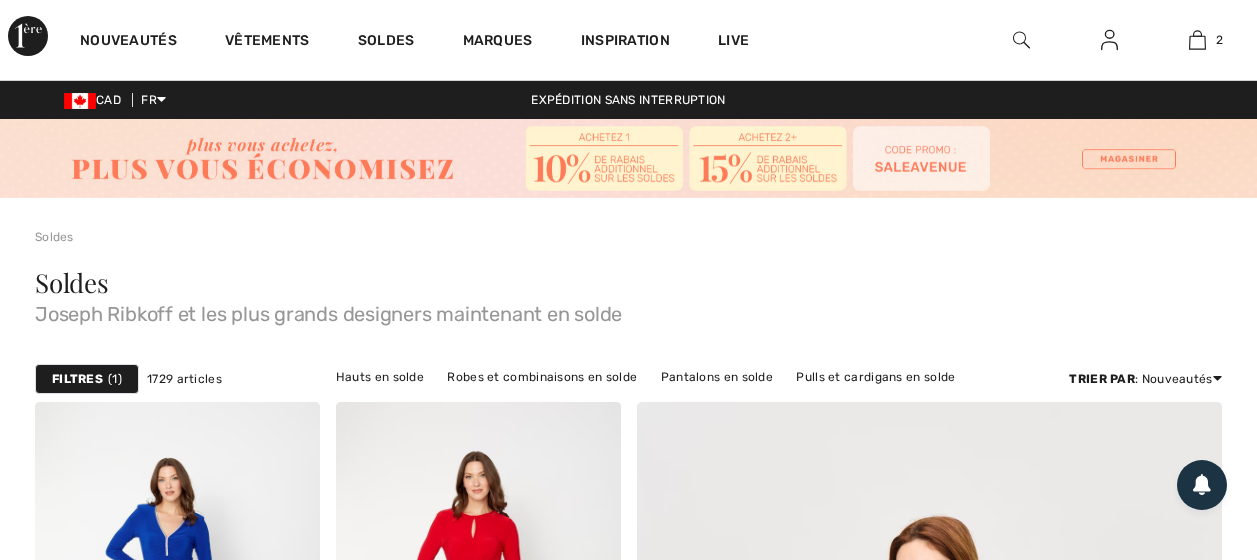 scroll, scrollTop: 490, scrollLeft: 0, axis: vertical 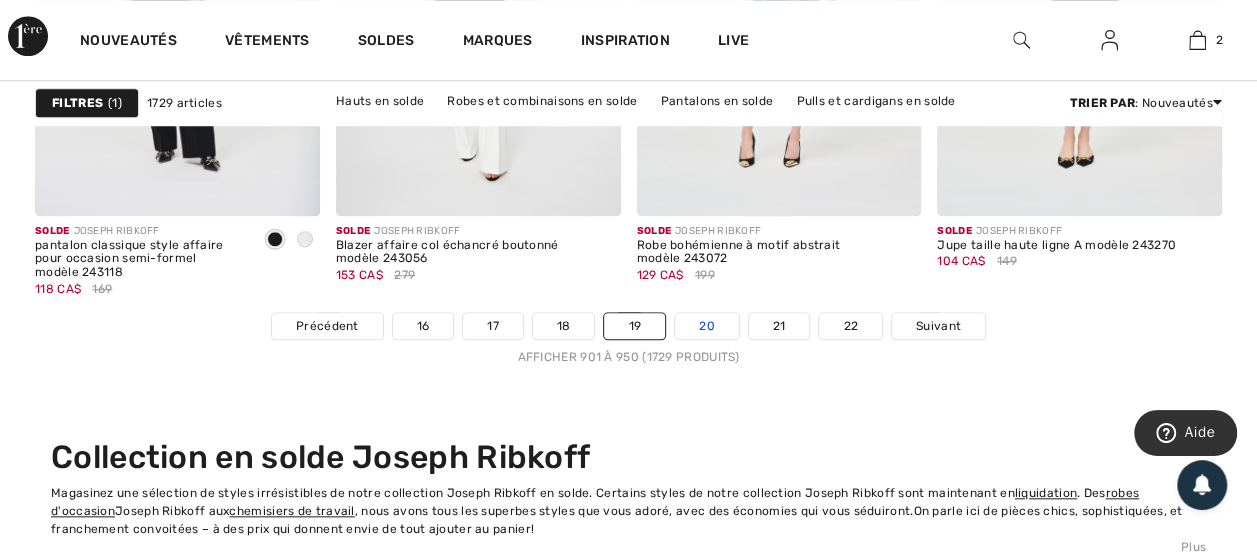 click on "20" at bounding box center [707, 326] 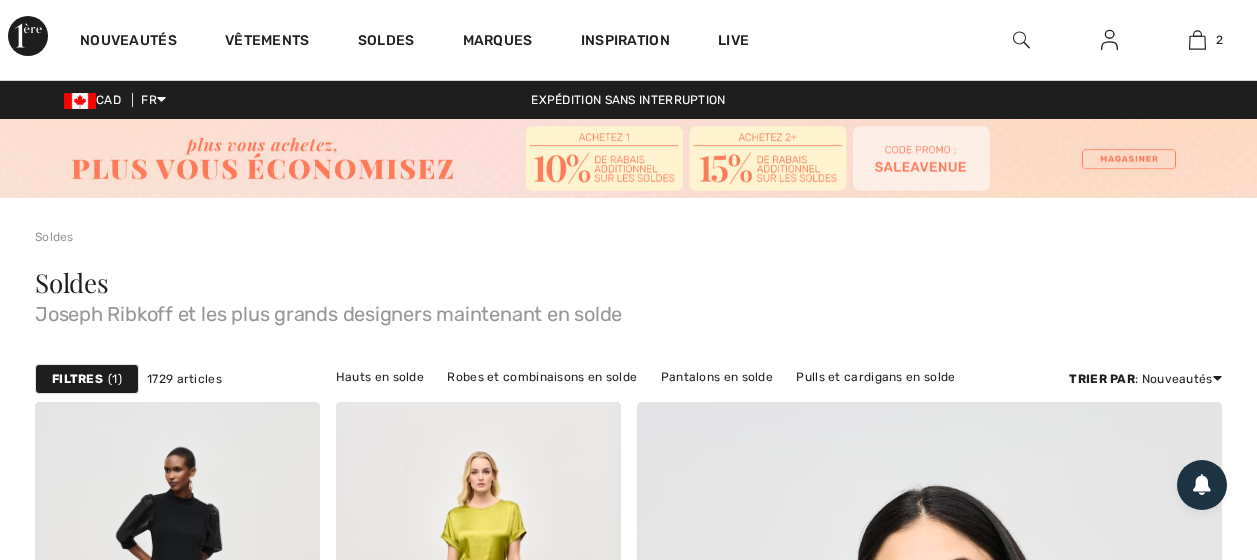 scroll, scrollTop: 980, scrollLeft: 0, axis: vertical 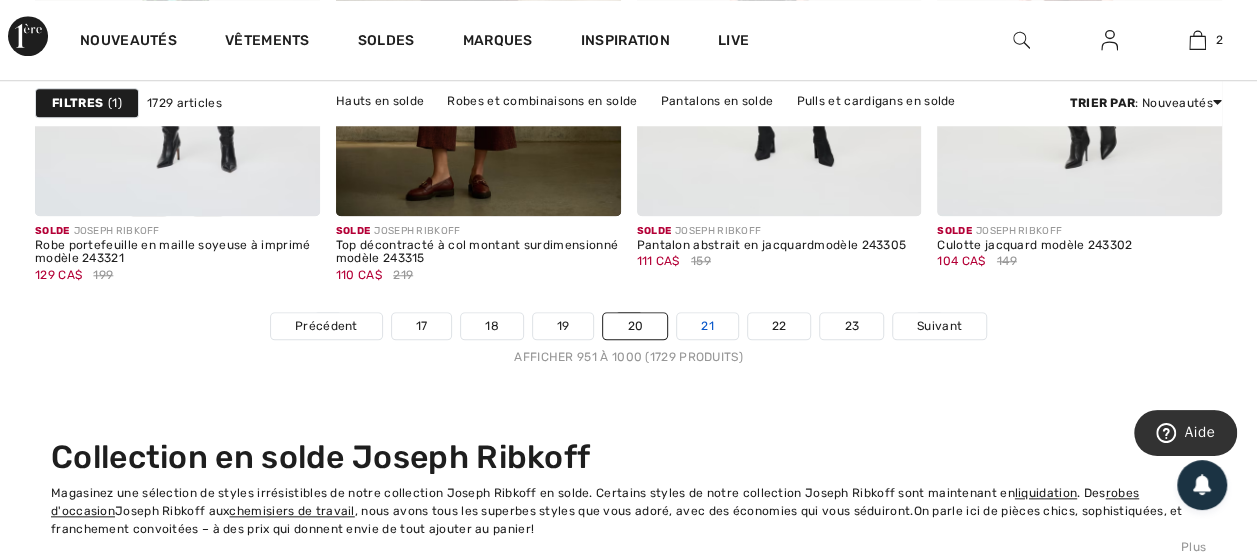 click on "21" at bounding box center [707, 326] 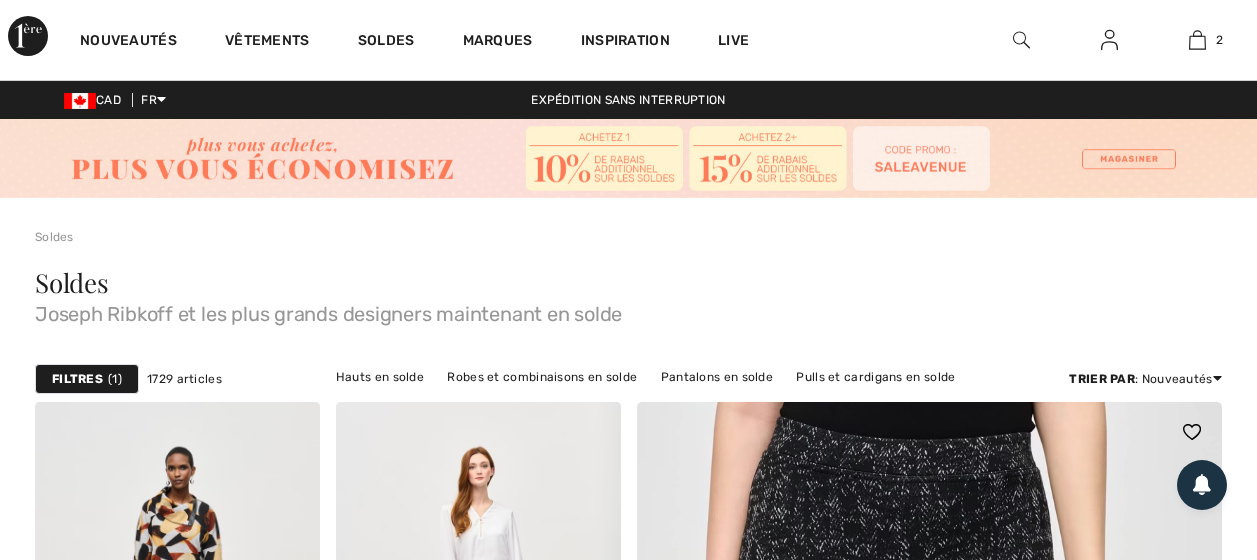 scroll, scrollTop: 490, scrollLeft: 0, axis: vertical 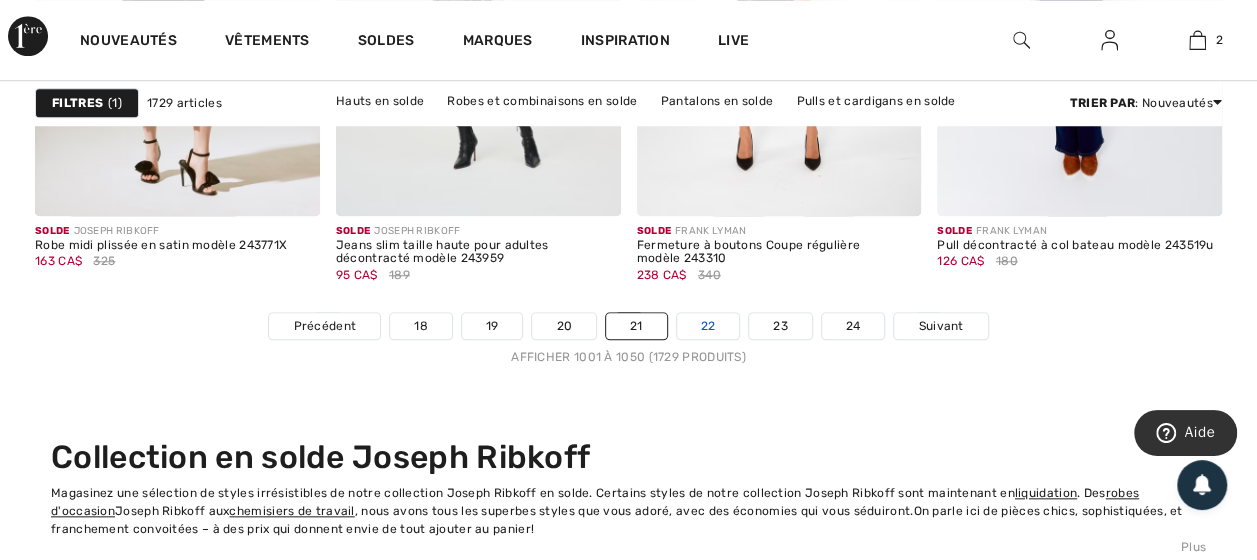 click on "22" at bounding box center [708, 326] 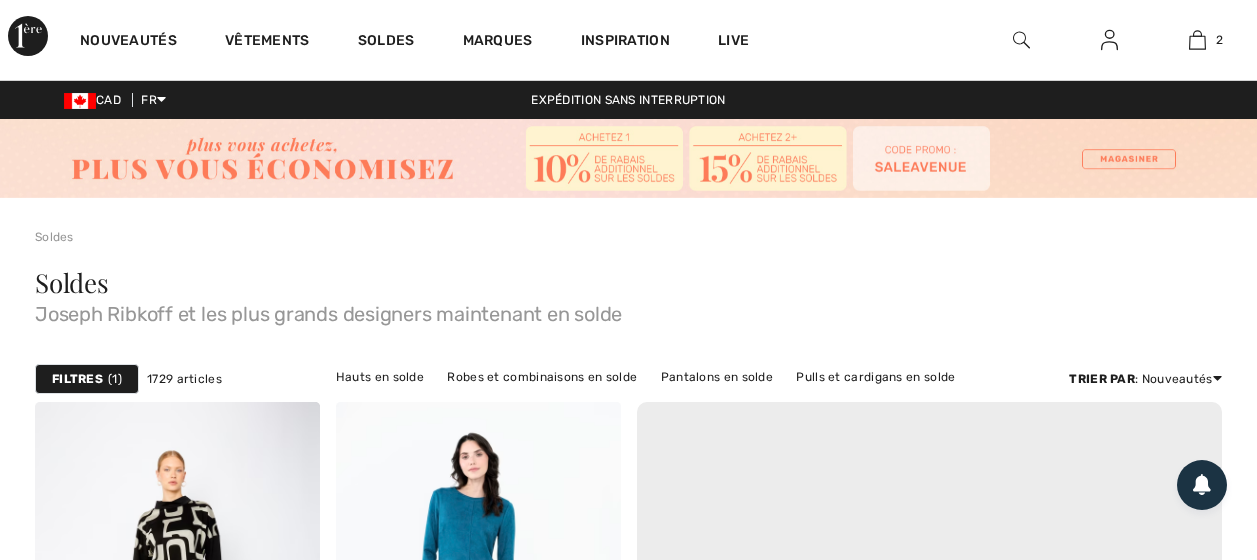 scroll, scrollTop: 490, scrollLeft: 0, axis: vertical 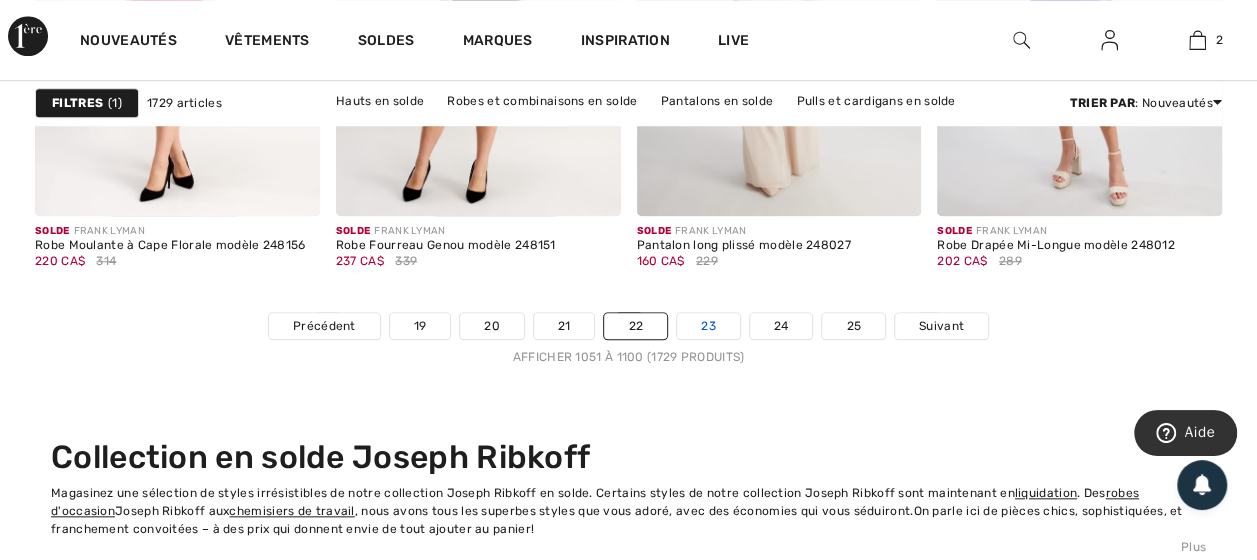 click on "23" at bounding box center [708, 326] 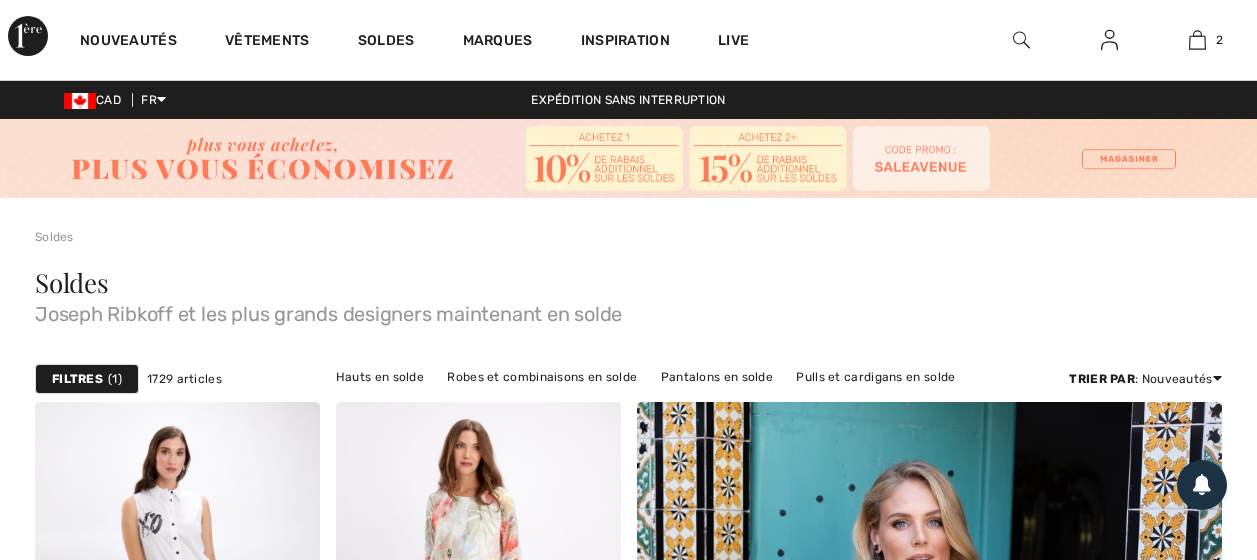 scroll, scrollTop: 0, scrollLeft: 0, axis: both 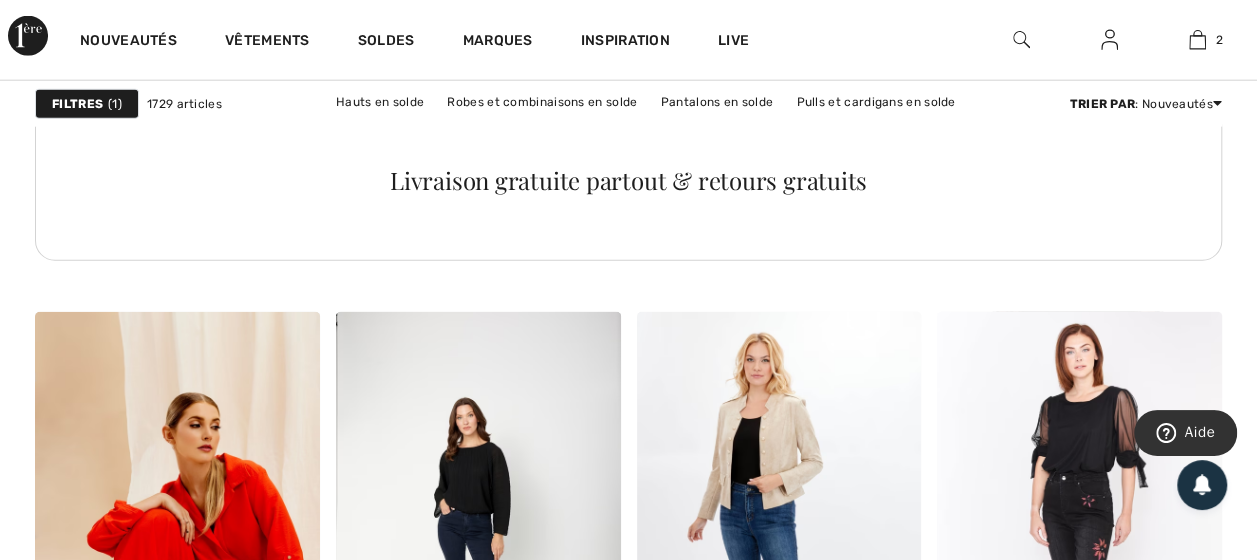 click on "Livraison gratuite partout & retours gratuits" at bounding box center (628, 202) 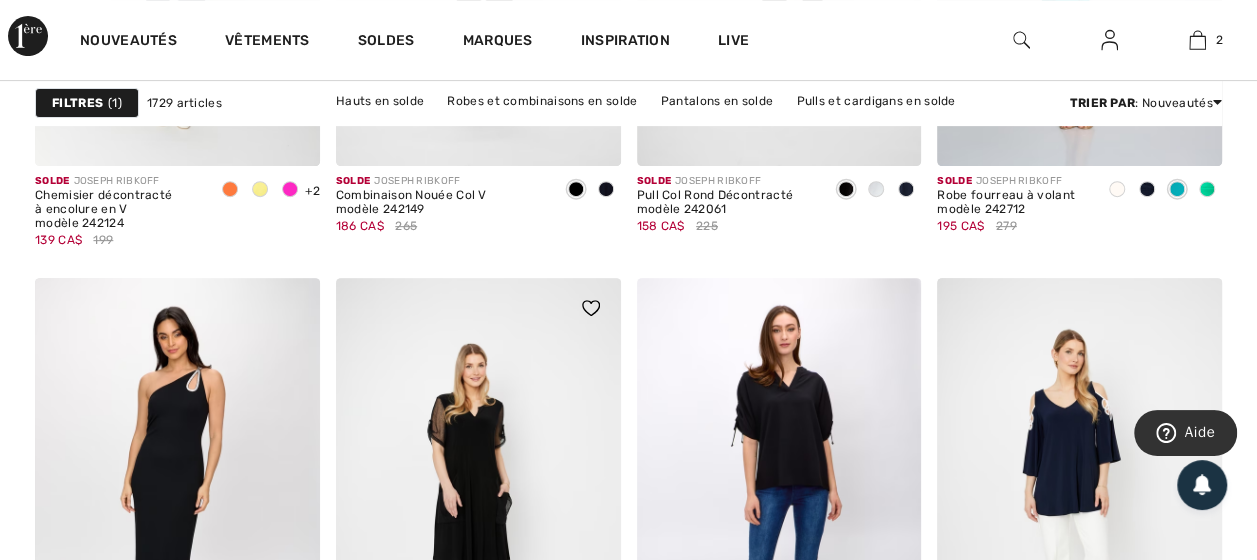 scroll, scrollTop: 8330, scrollLeft: 0, axis: vertical 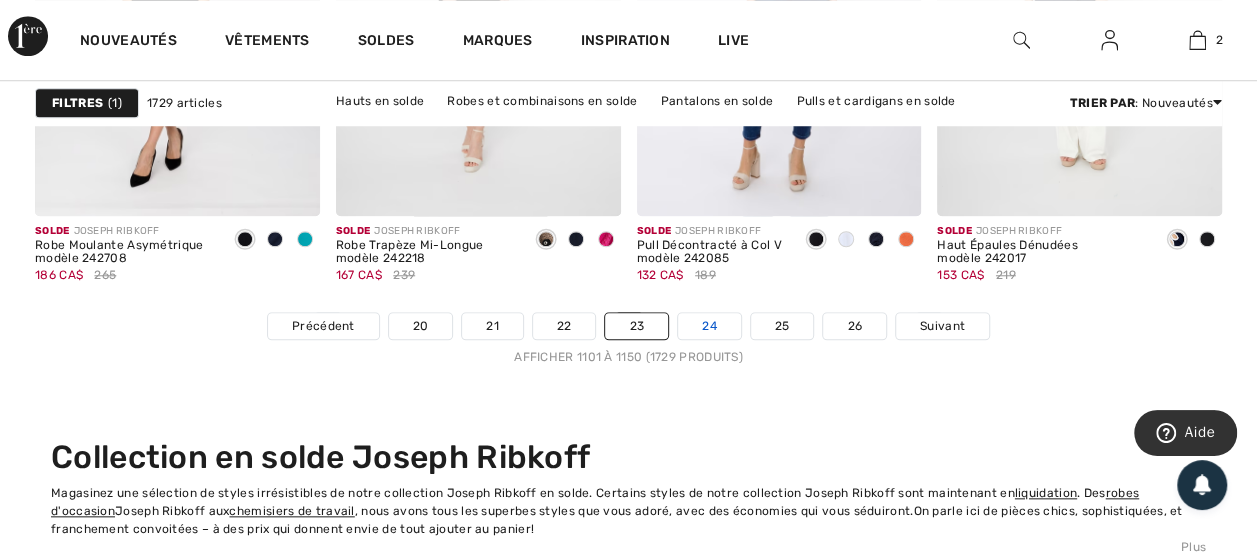 click on "24" at bounding box center [709, 326] 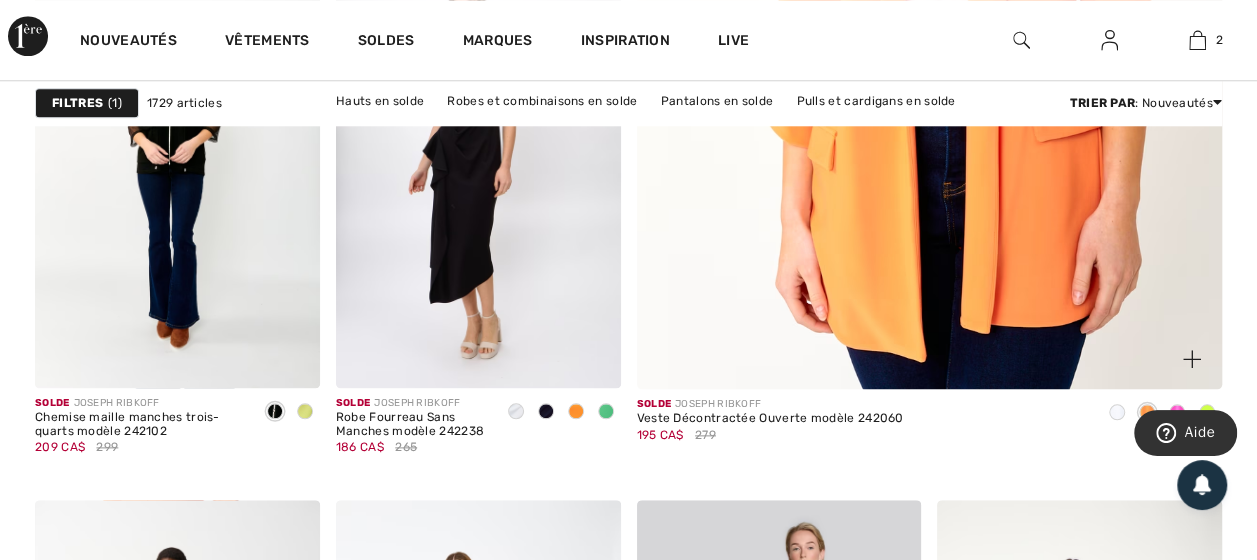 scroll, scrollTop: 0, scrollLeft: 0, axis: both 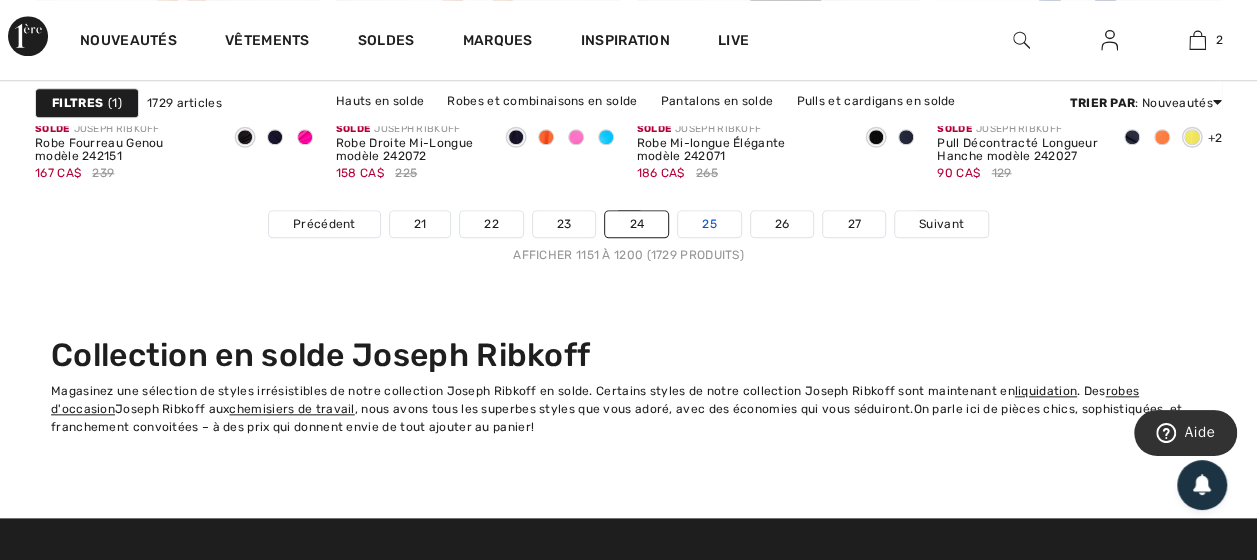 click on "25" at bounding box center (709, 224) 